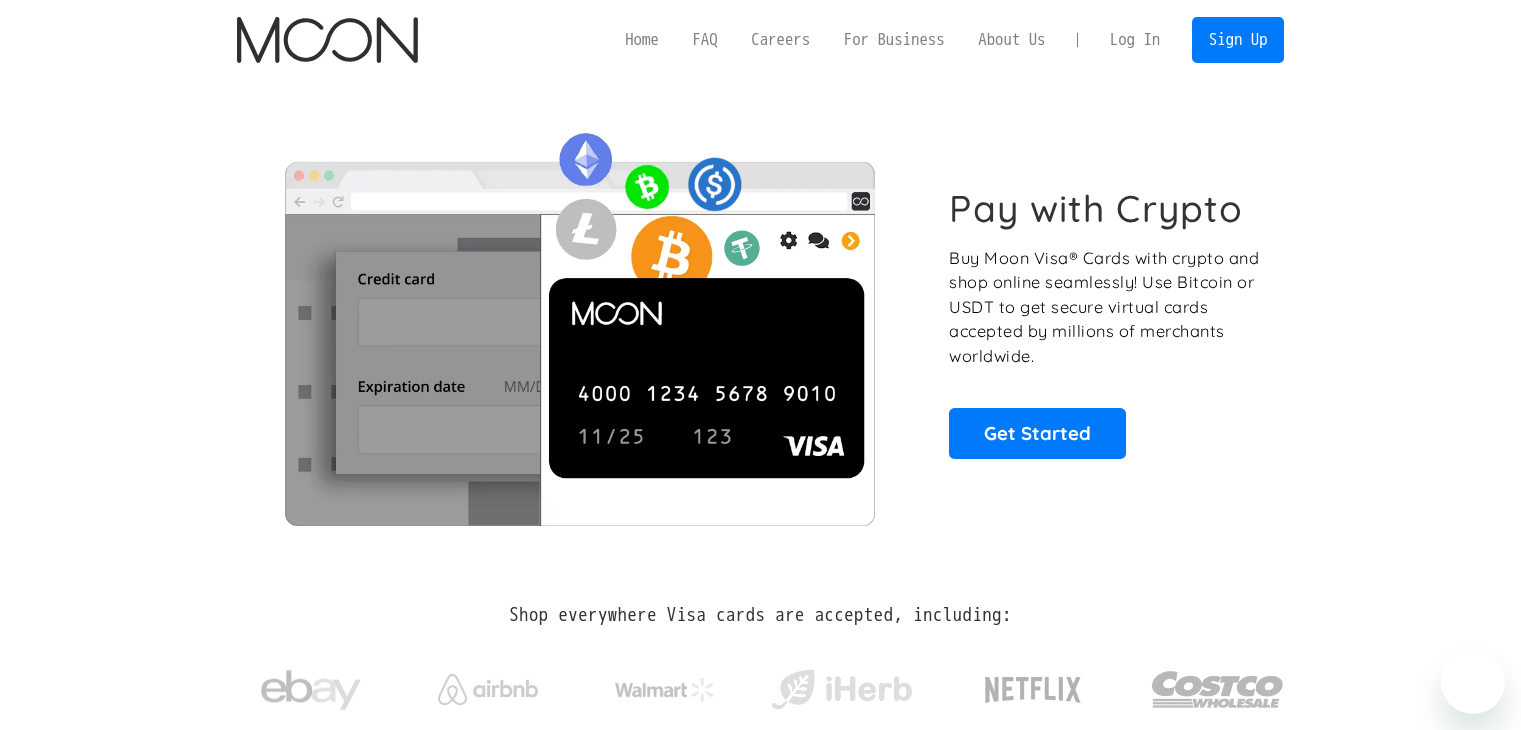 scroll, scrollTop: 0, scrollLeft: 0, axis: both 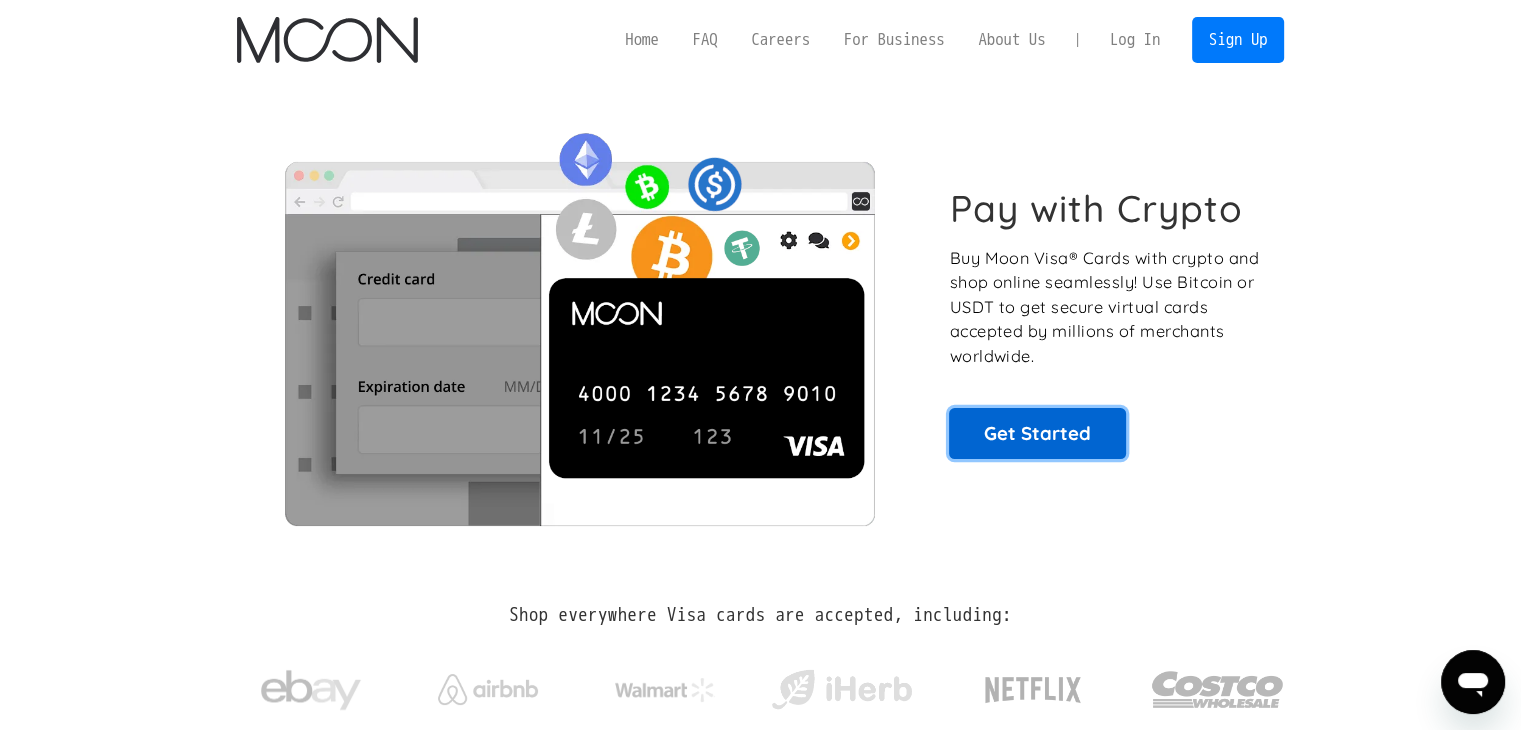 click on "Get Started" at bounding box center [1037, 433] 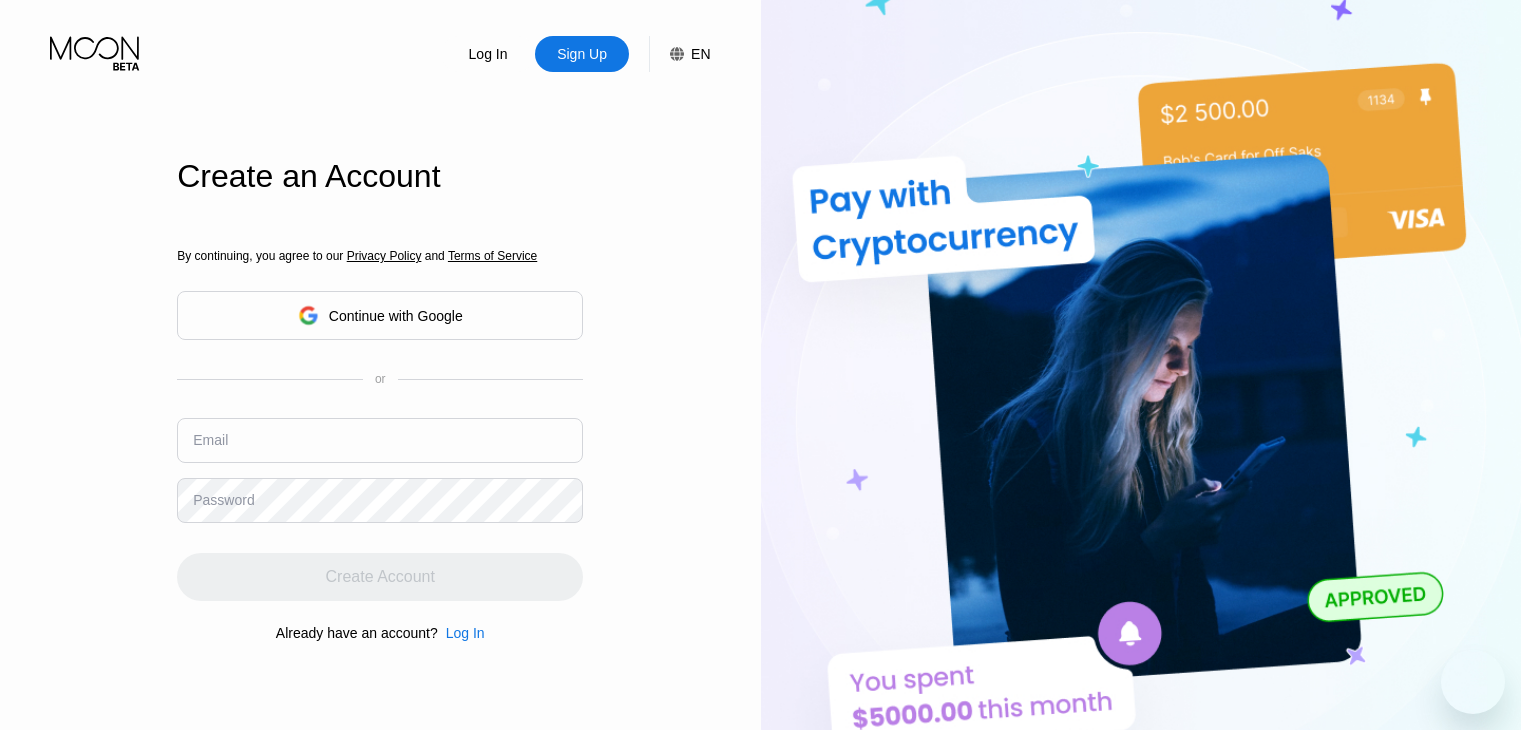 scroll, scrollTop: 0, scrollLeft: 0, axis: both 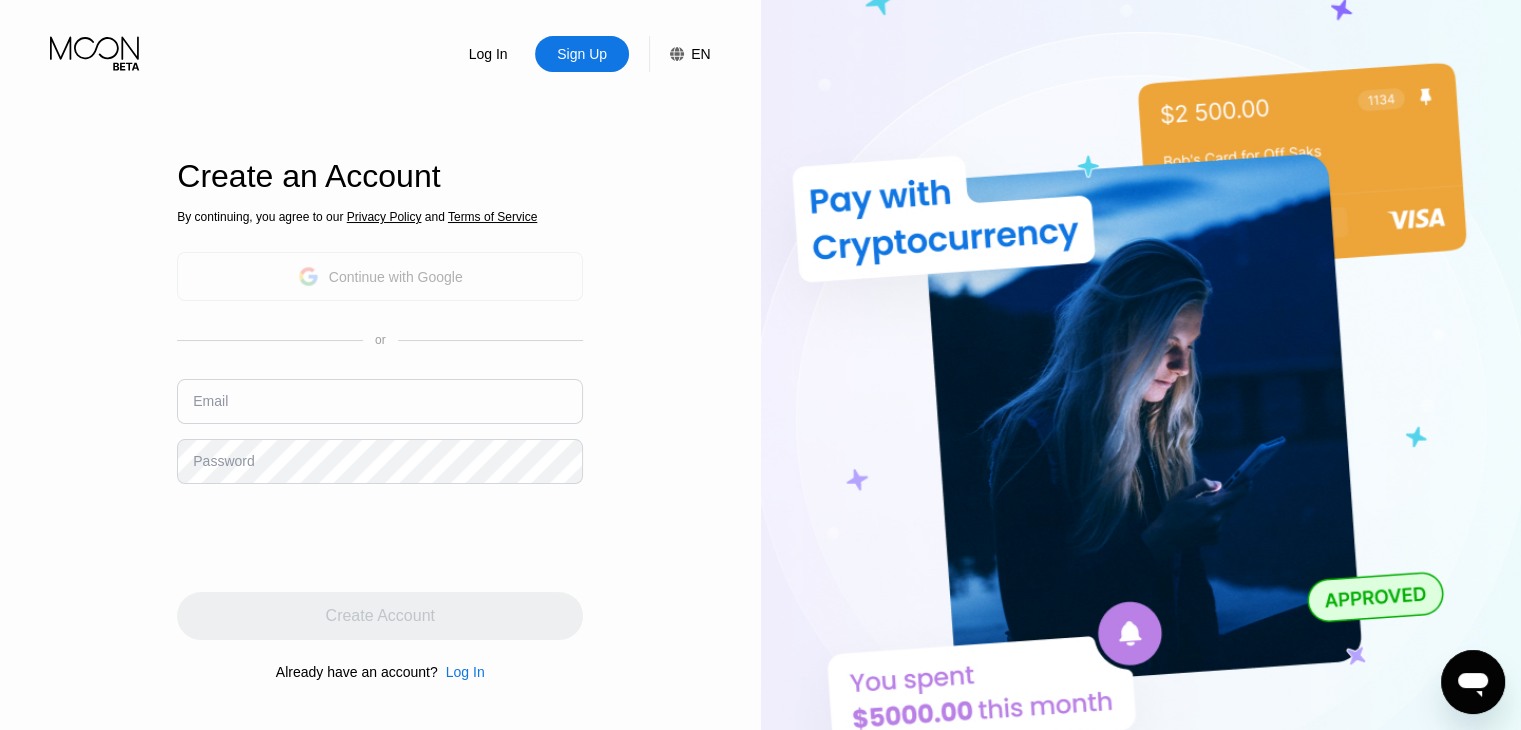 click on "Continue with Google" at bounding box center (396, 277) 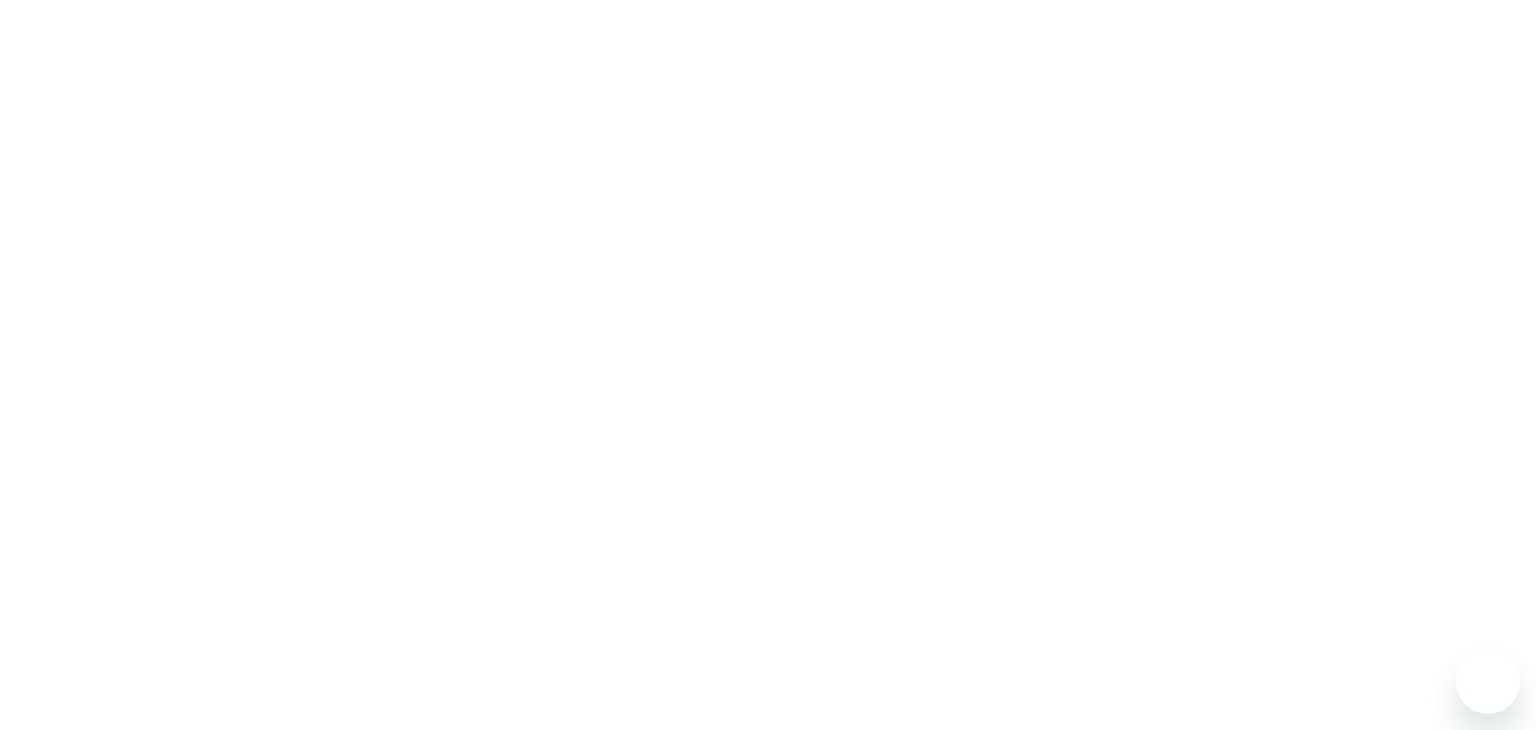 scroll, scrollTop: 0, scrollLeft: 0, axis: both 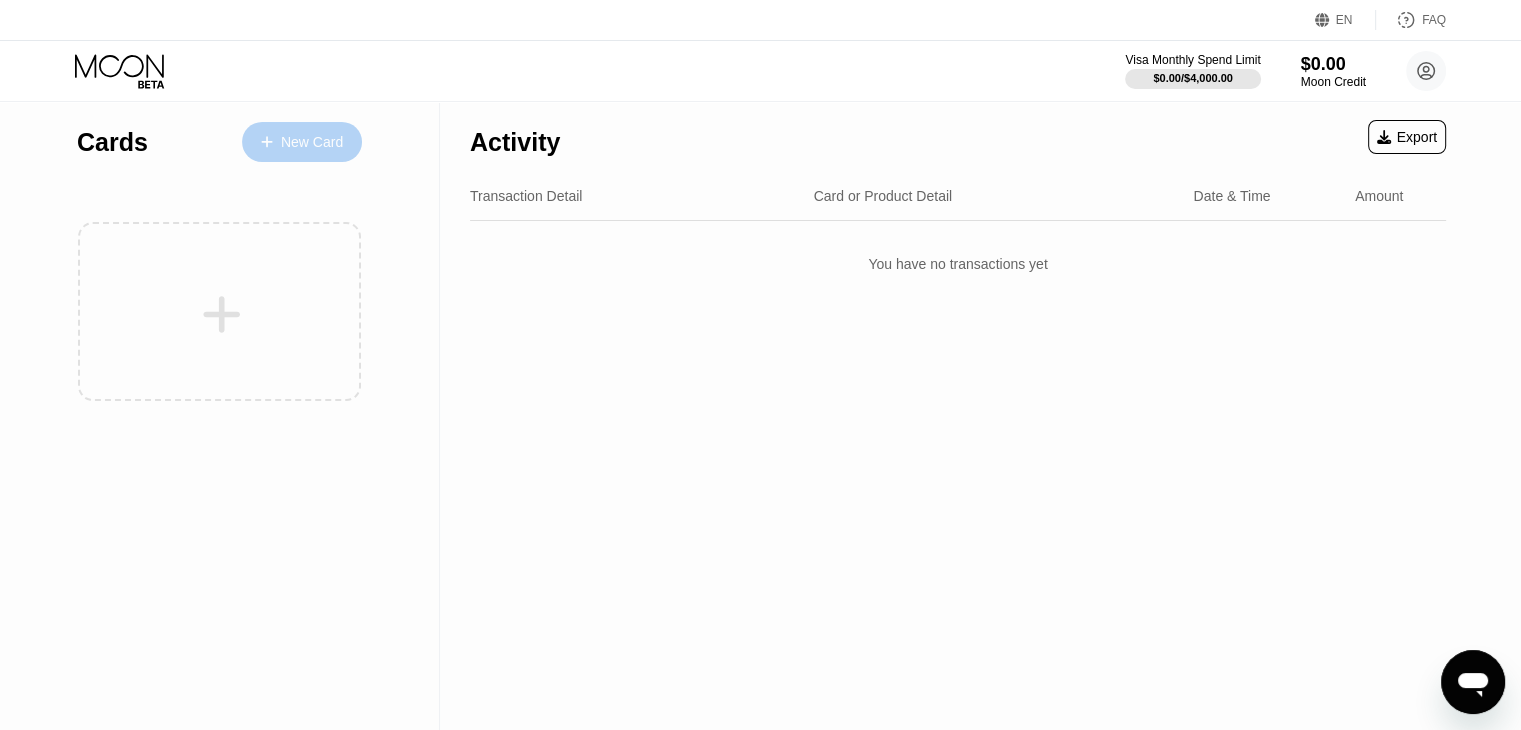 click on "New Card" at bounding box center [312, 142] 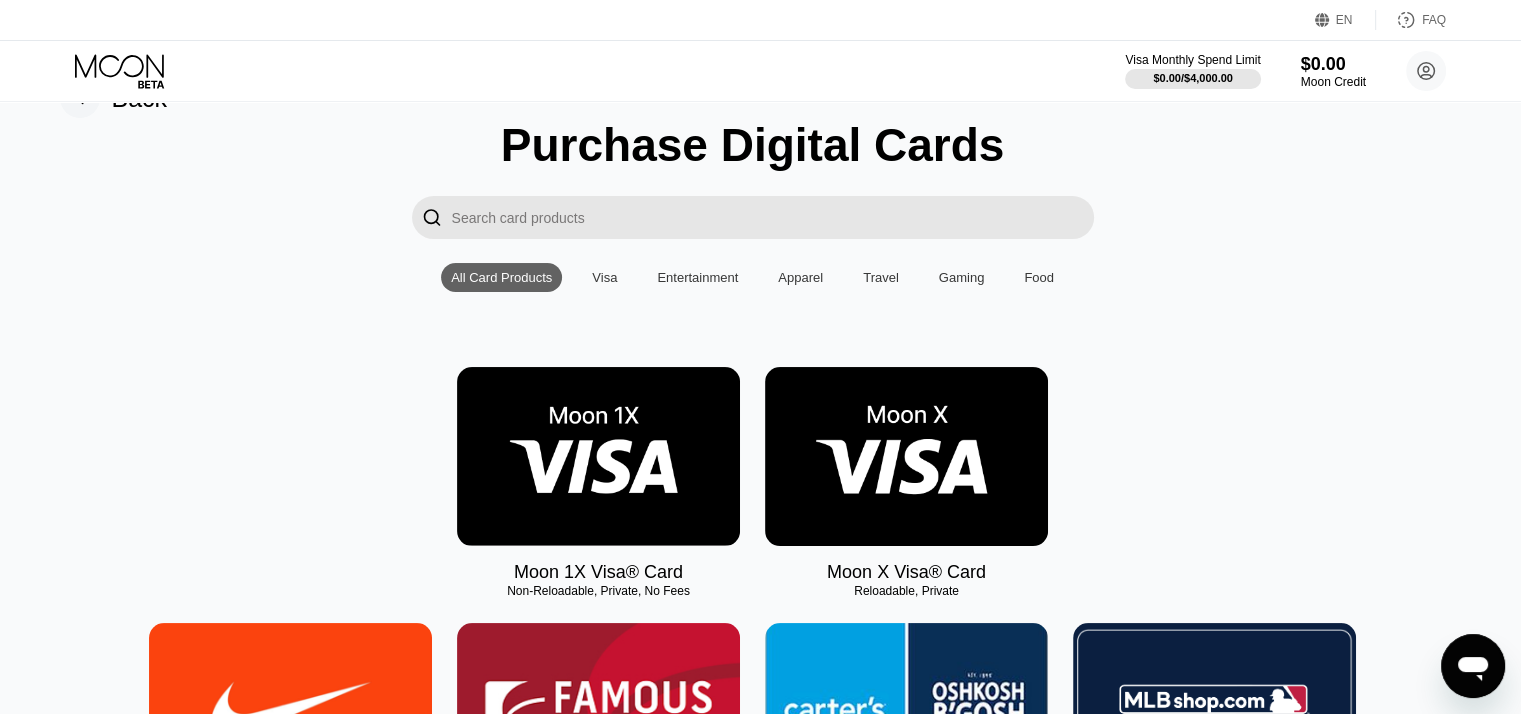 scroll, scrollTop: 51, scrollLeft: 8, axis: both 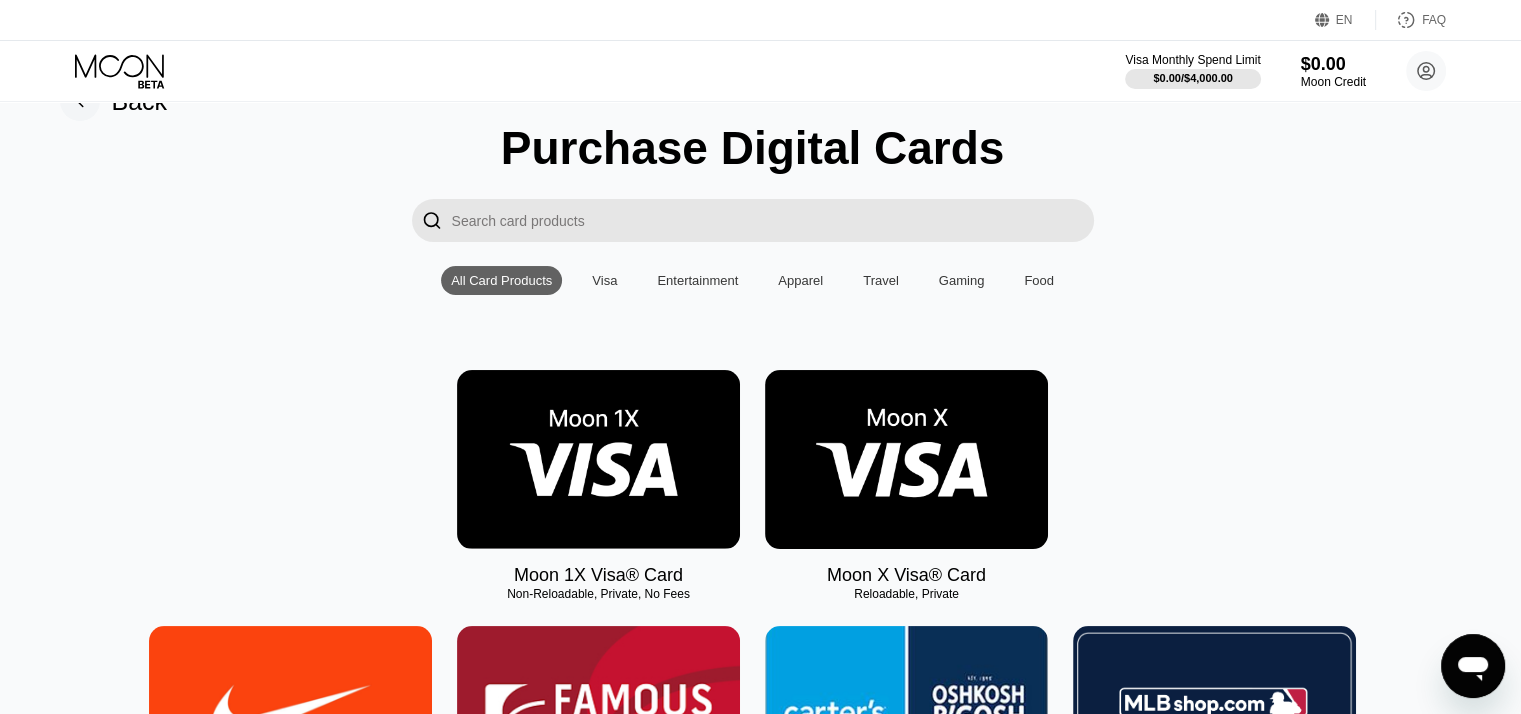 click at bounding box center [906, 459] 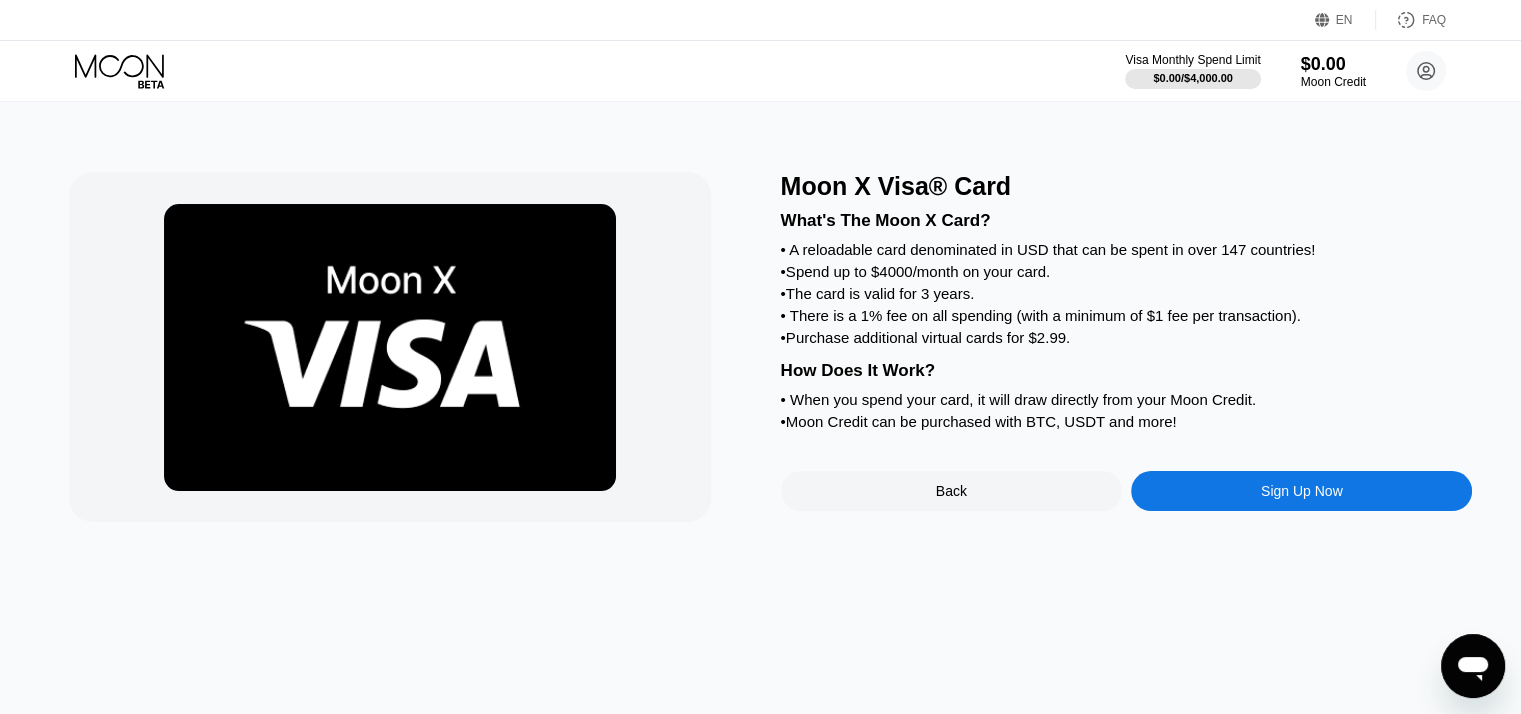 scroll, scrollTop: 0, scrollLeft: 0, axis: both 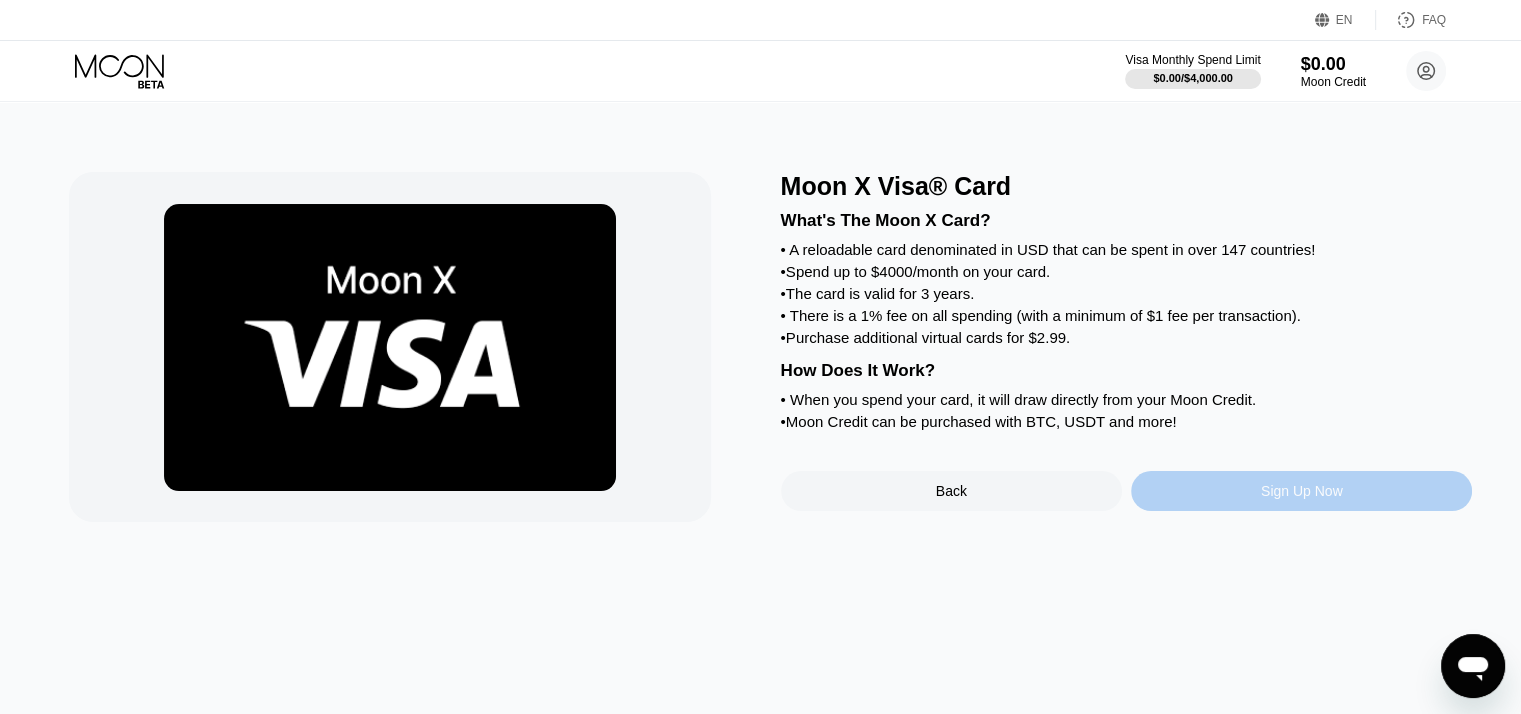 click on "Sign Up Now" at bounding box center [1301, 491] 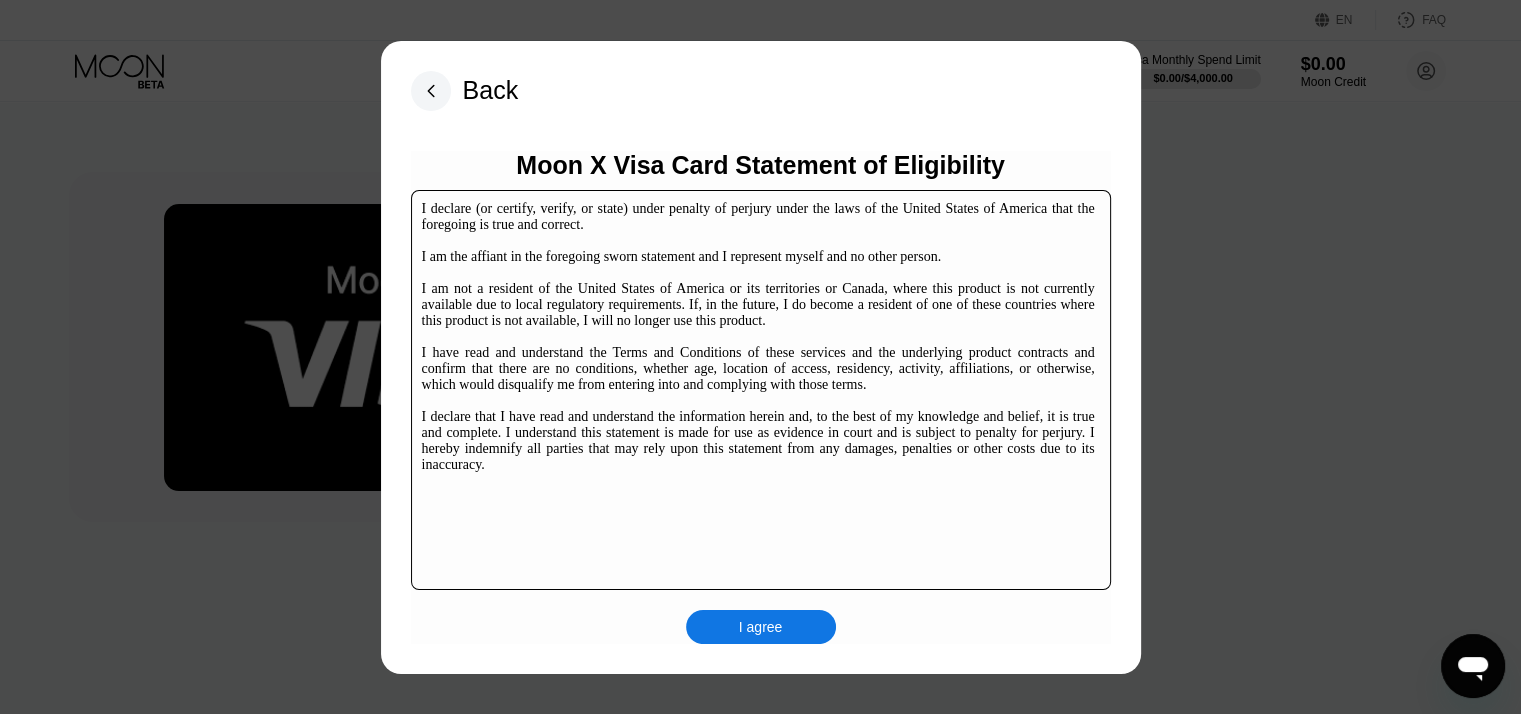 scroll, scrollTop: 140, scrollLeft: 0, axis: vertical 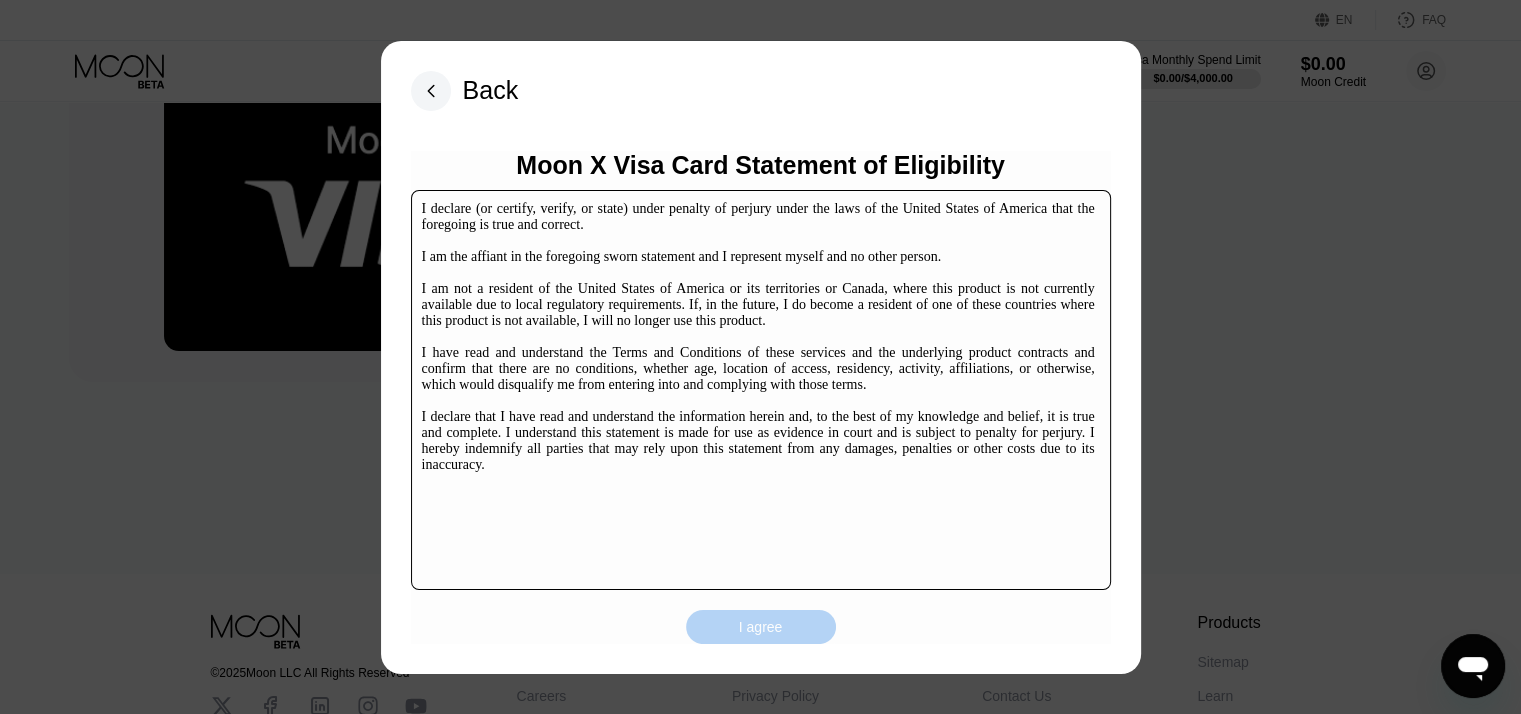 click on "I agree" at bounding box center (761, 627) 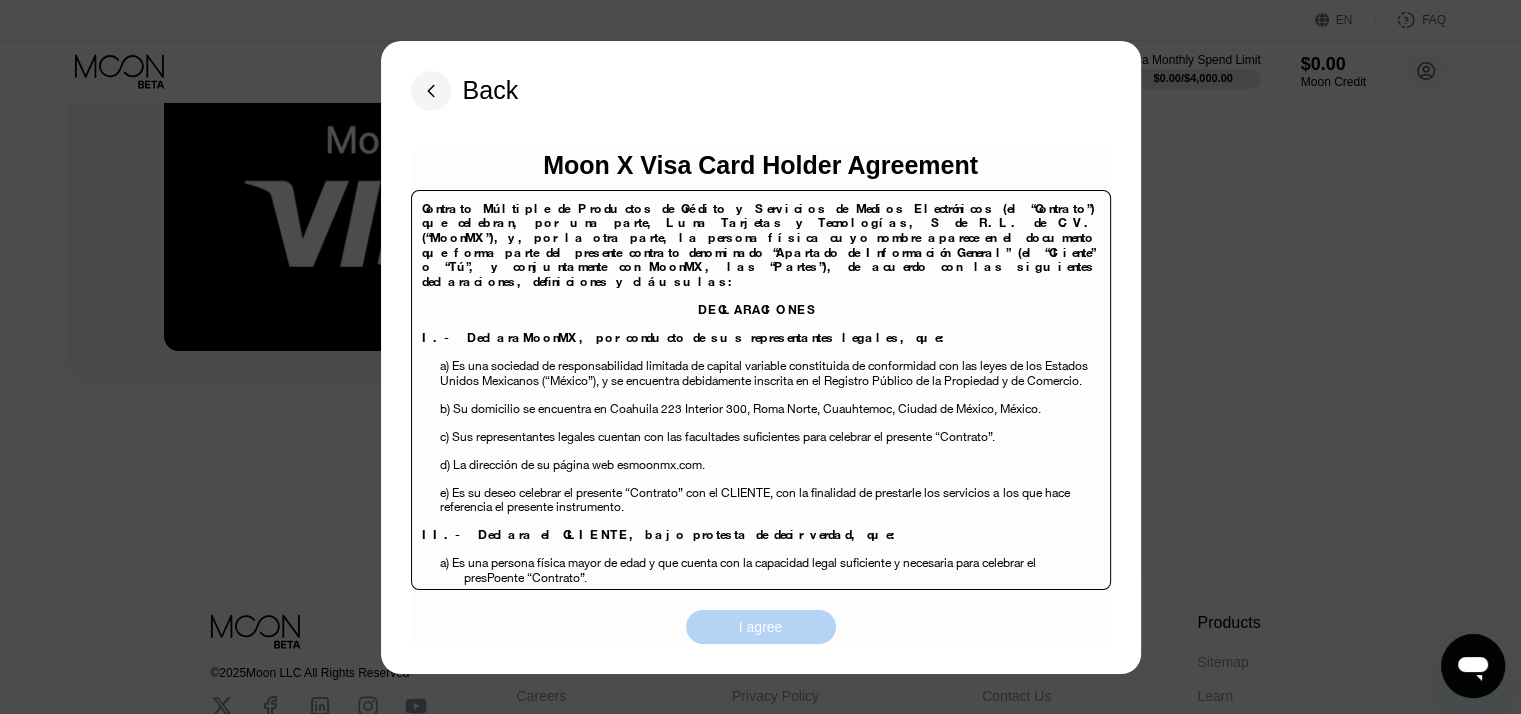 click on "I agree" at bounding box center (761, 627) 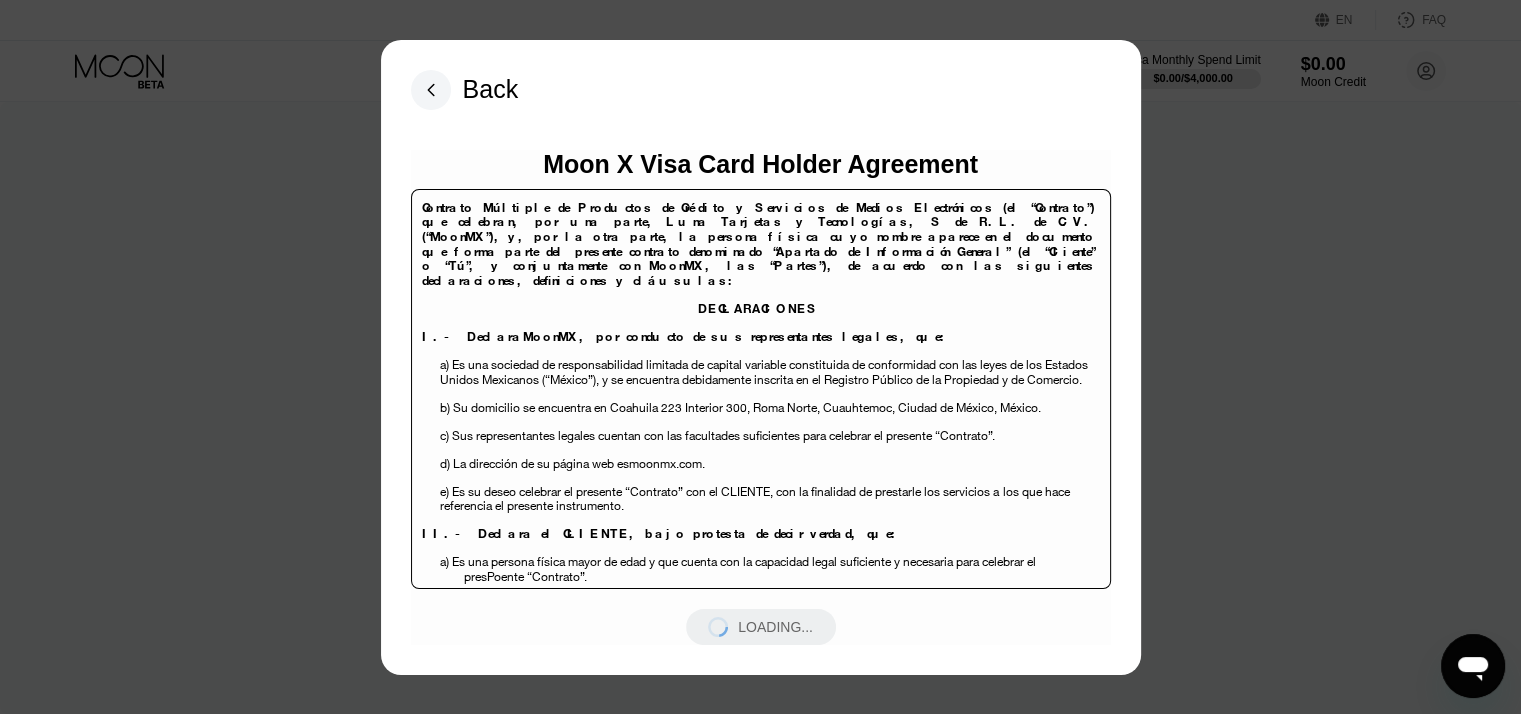 scroll, scrollTop: 296, scrollLeft: 0, axis: vertical 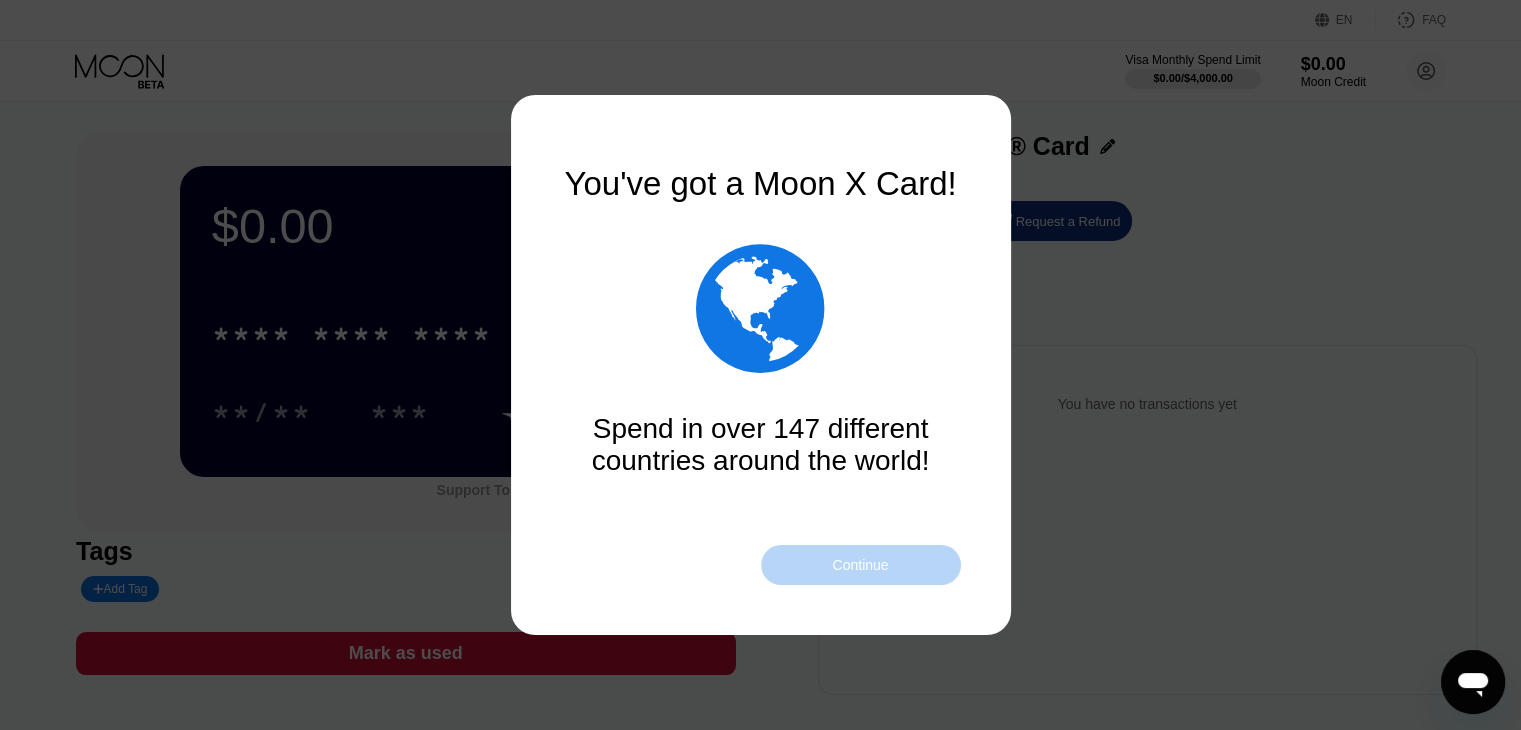 click on "Continue" at bounding box center (861, 565) 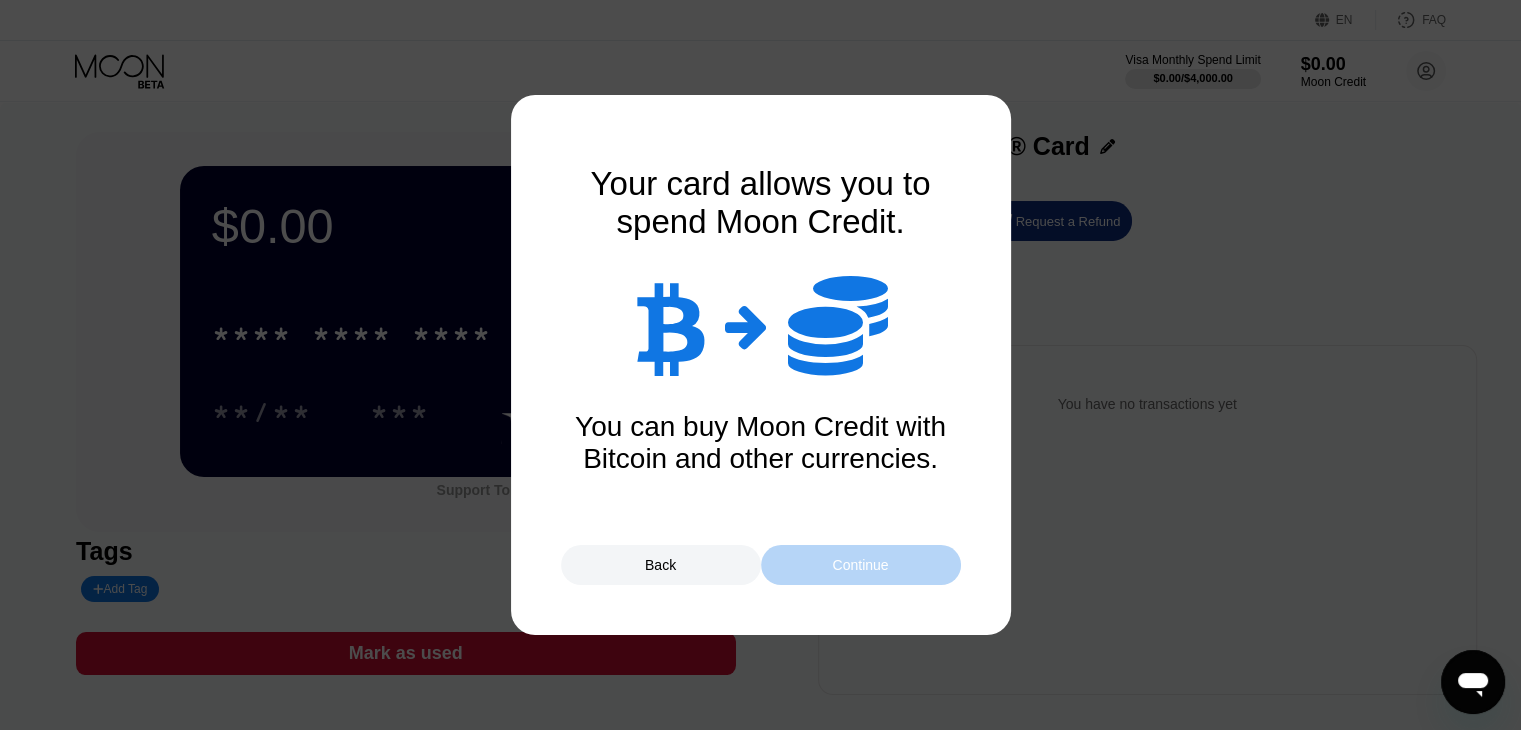 click on "Continue" at bounding box center [861, 565] 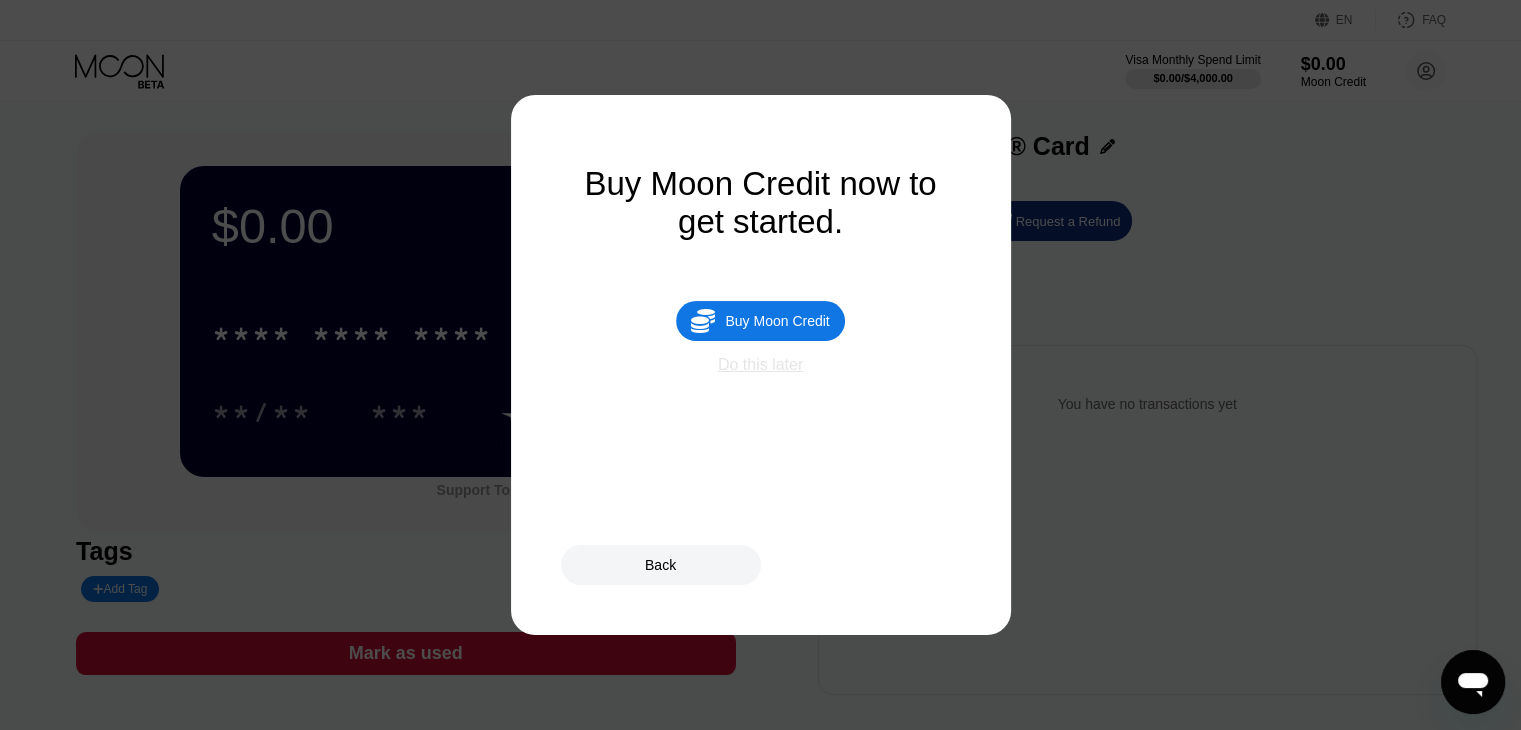 click on "Do this later" at bounding box center [760, 365] 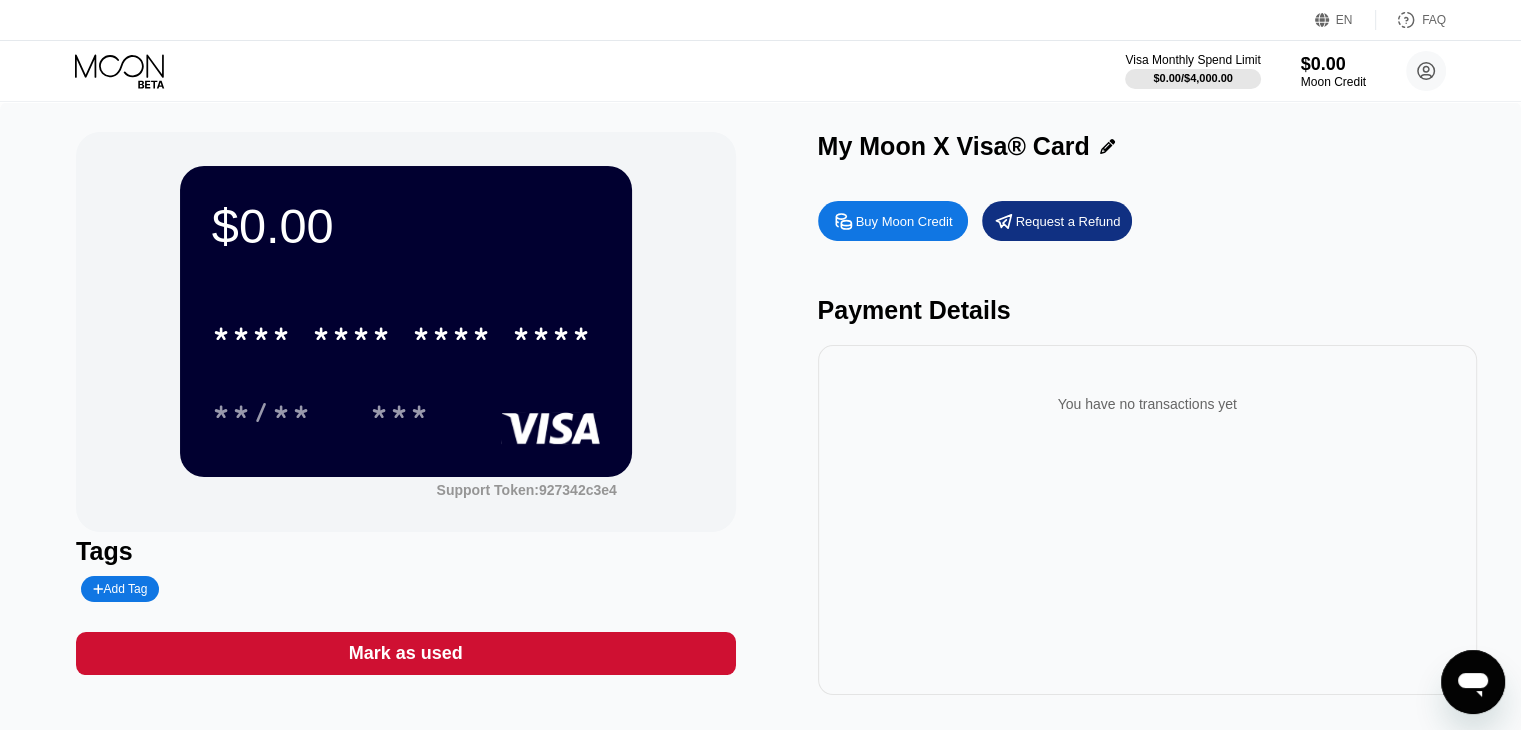click on "* * * * * * * * * * * * **** **/** ***" at bounding box center (406, 353) 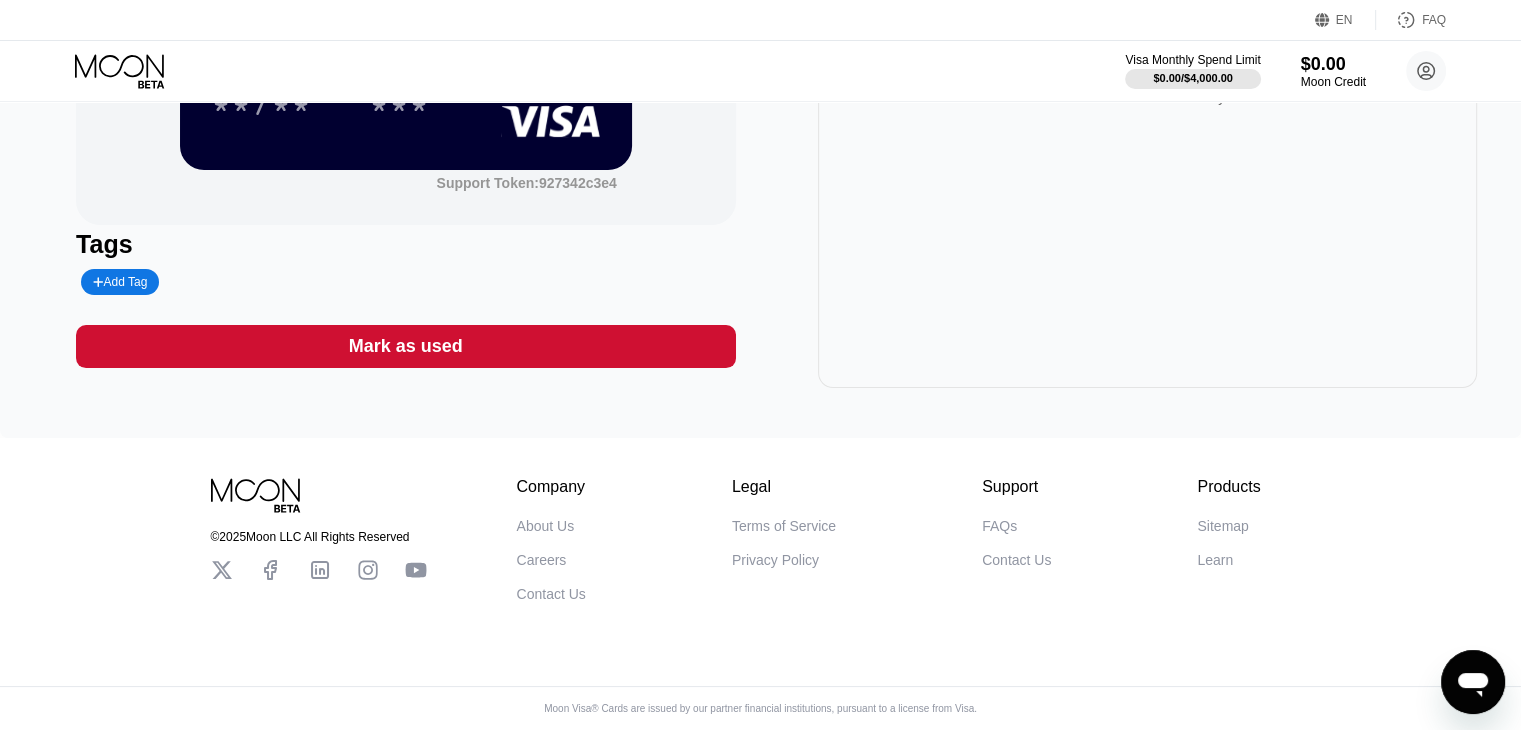 scroll, scrollTop: 0, scrollLeft: 0, axis: both 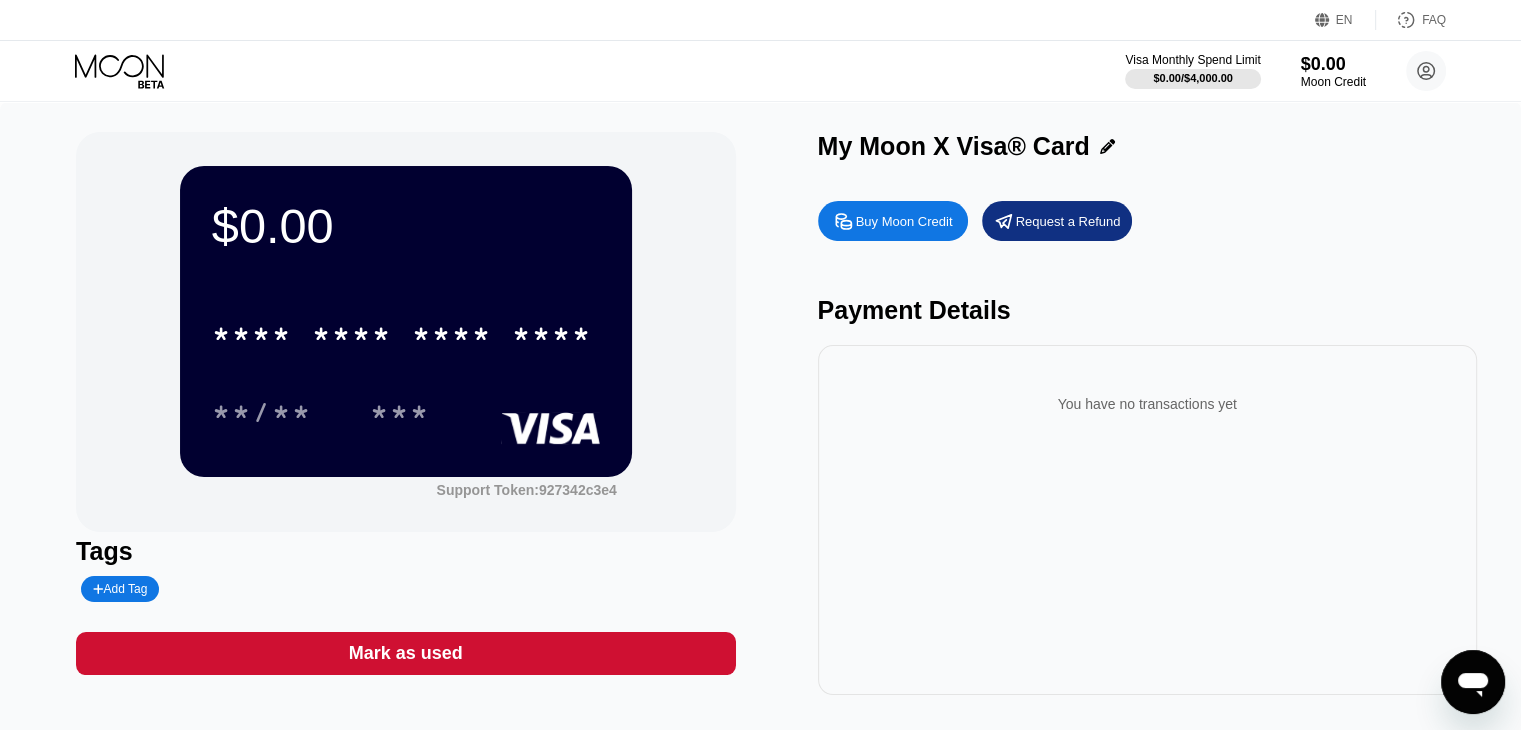 click on "$0.00 * * * * * * * * * * * * **** **/** ***" at bounding box center (406, 321) 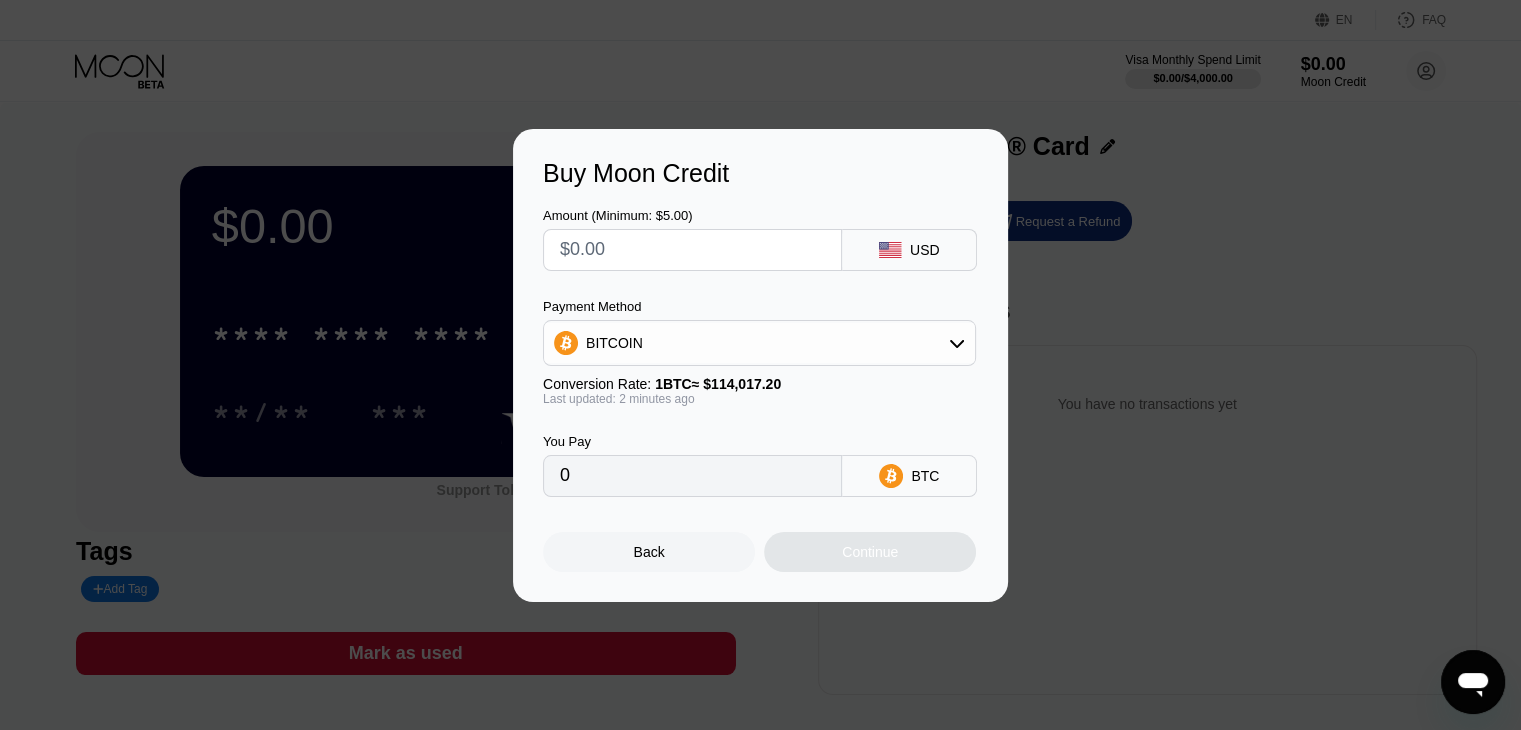 click at bounding box center (692, 250) 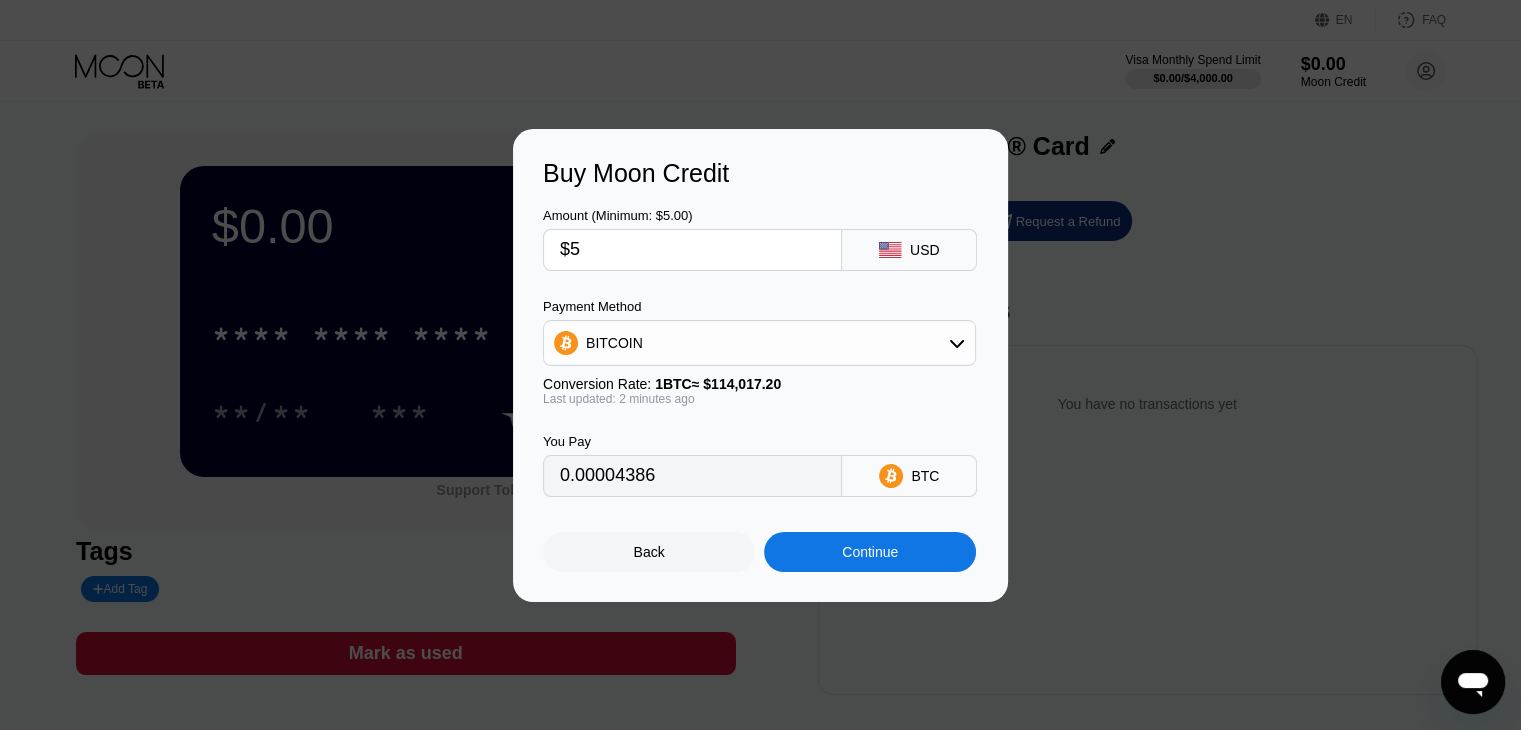 type on "0.00004386" 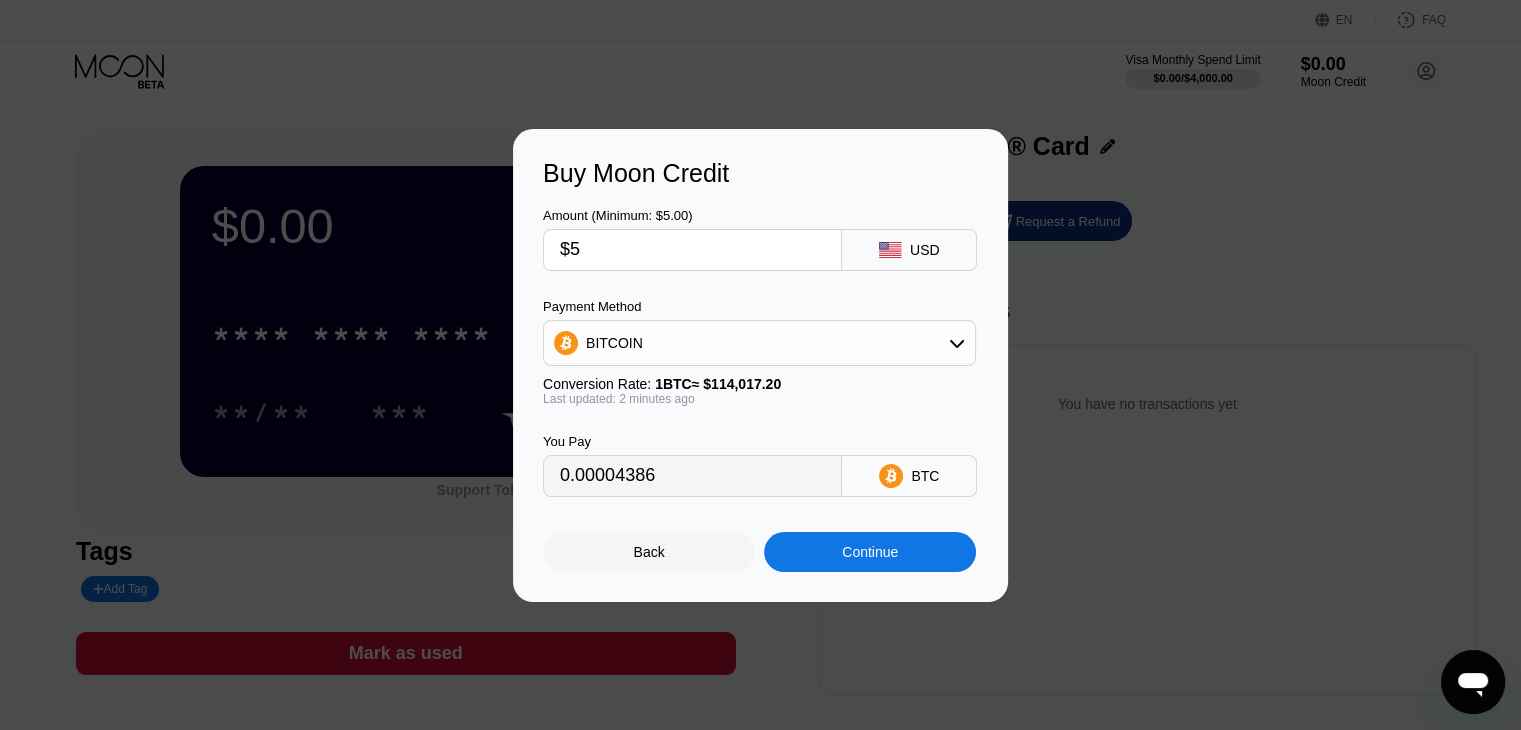 type on "$5" 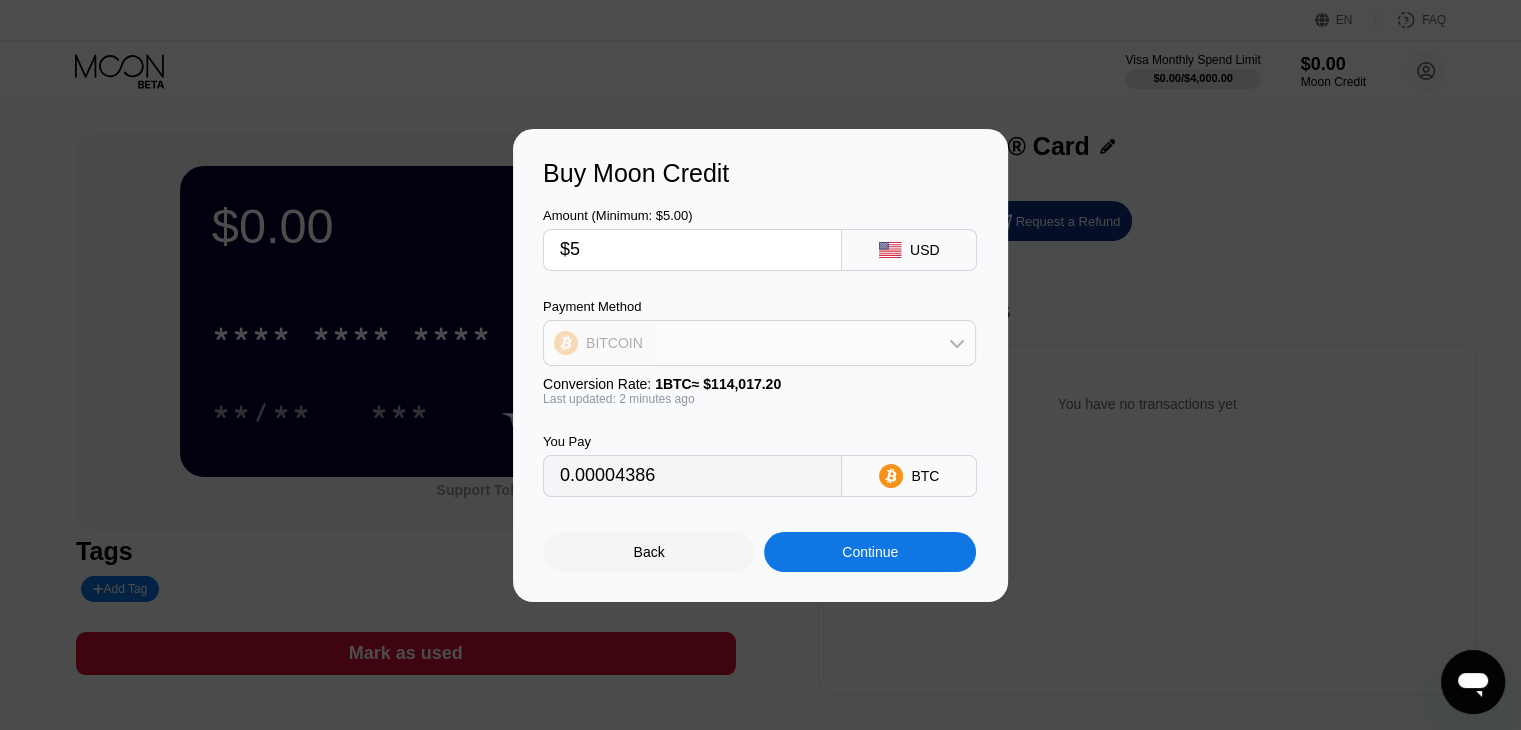 click on "BITCOIN" at bounding box center (759, 343) 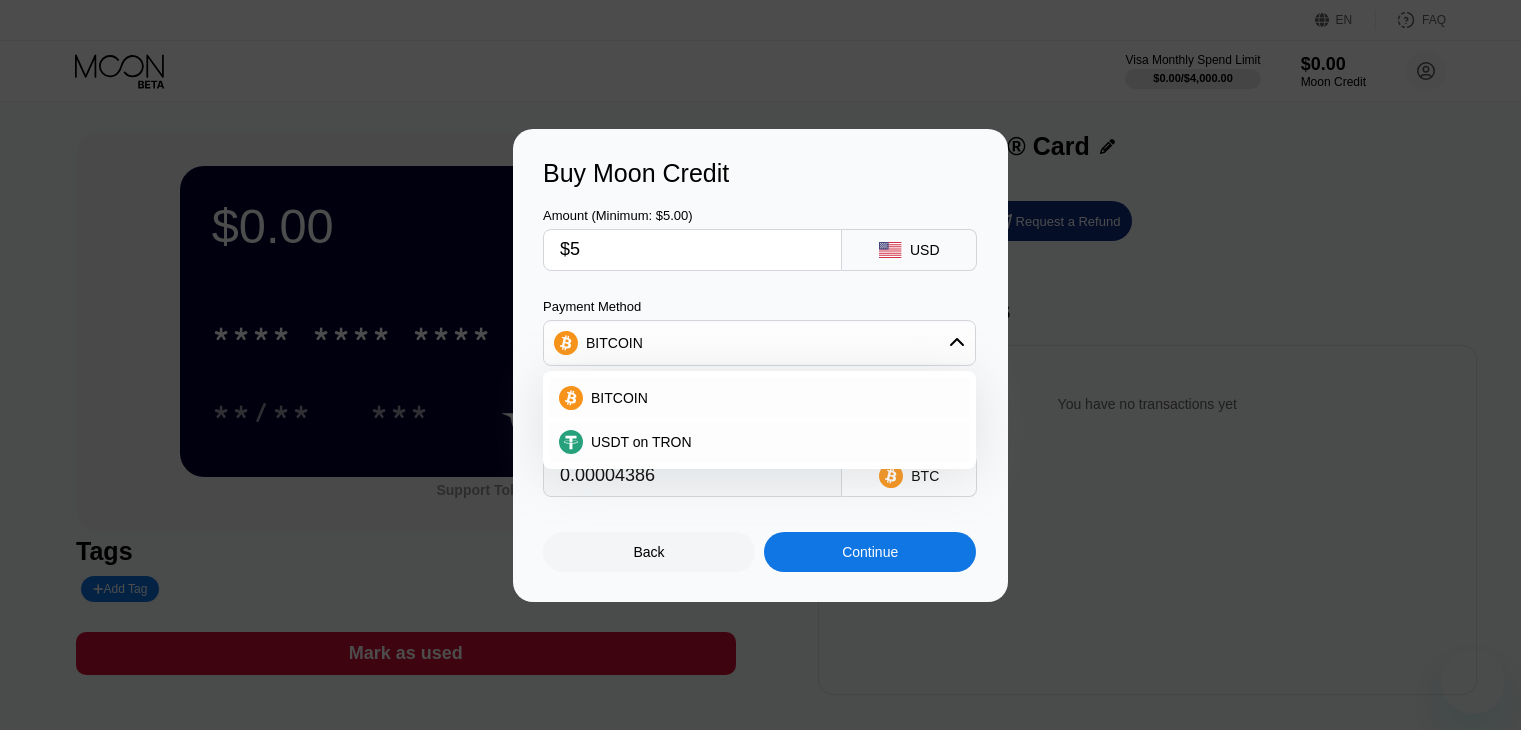 scroll, scrollTop: 0, scrollLeft: 0, axis: both 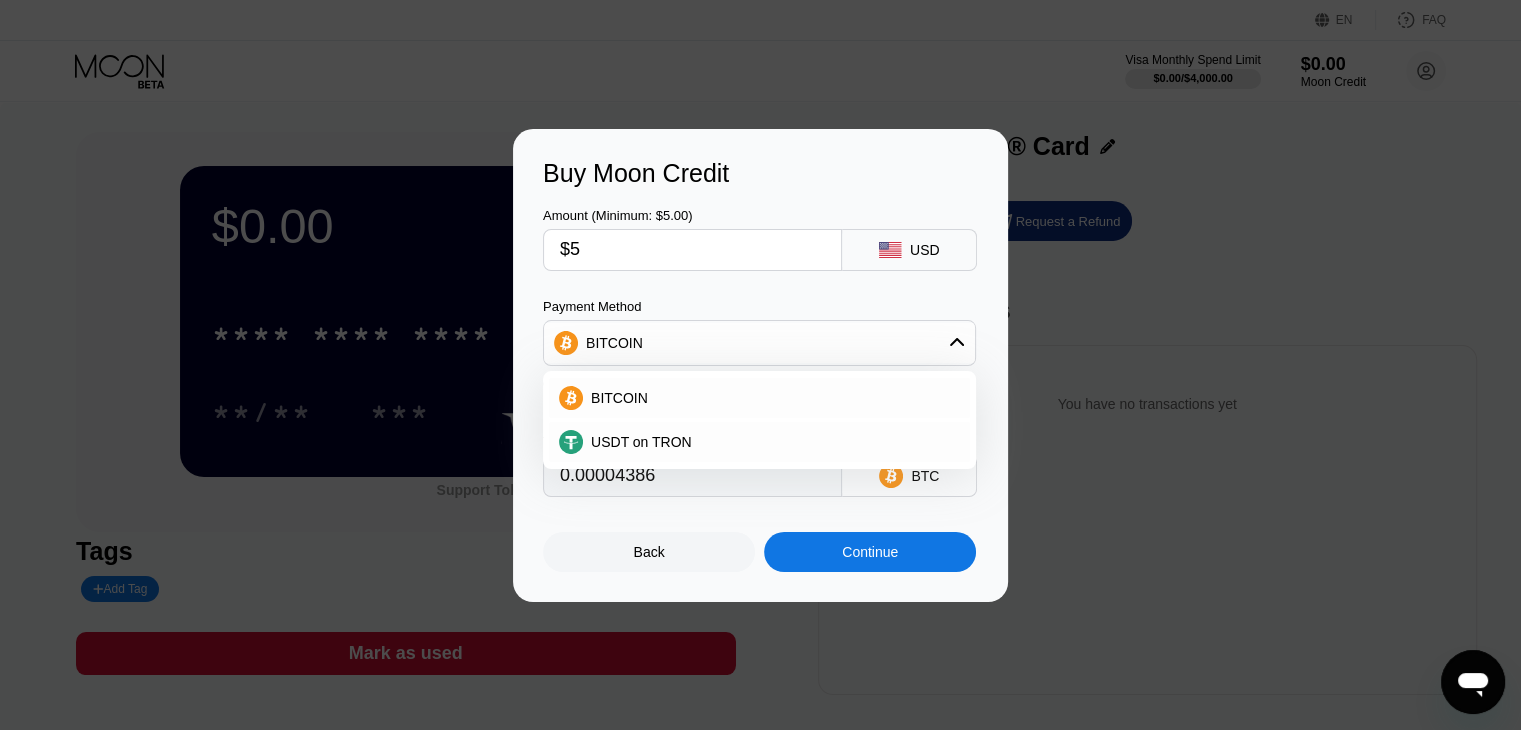 click on "BTC" at bounding box center (925, 476) 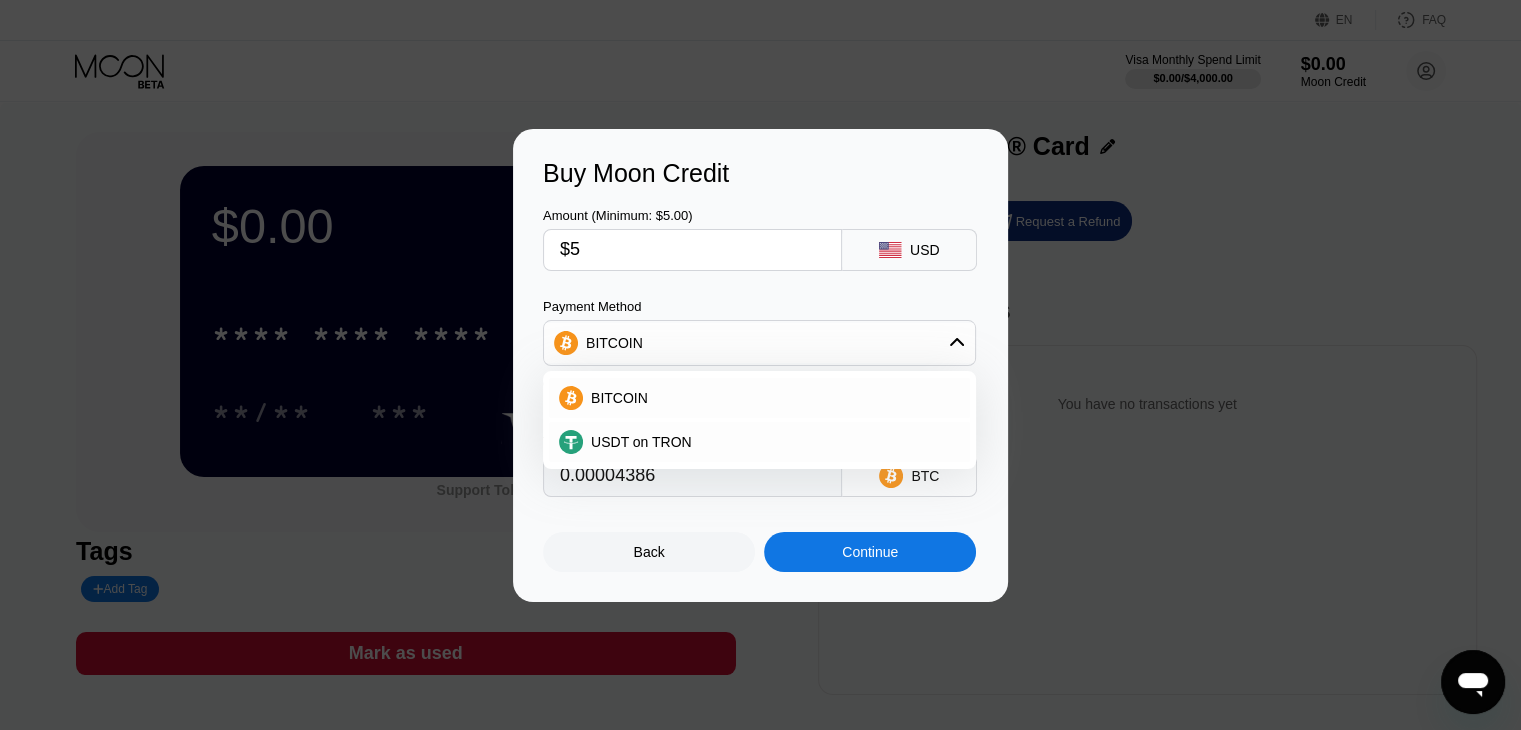 click on "$5" at bounding box center [692, 250] 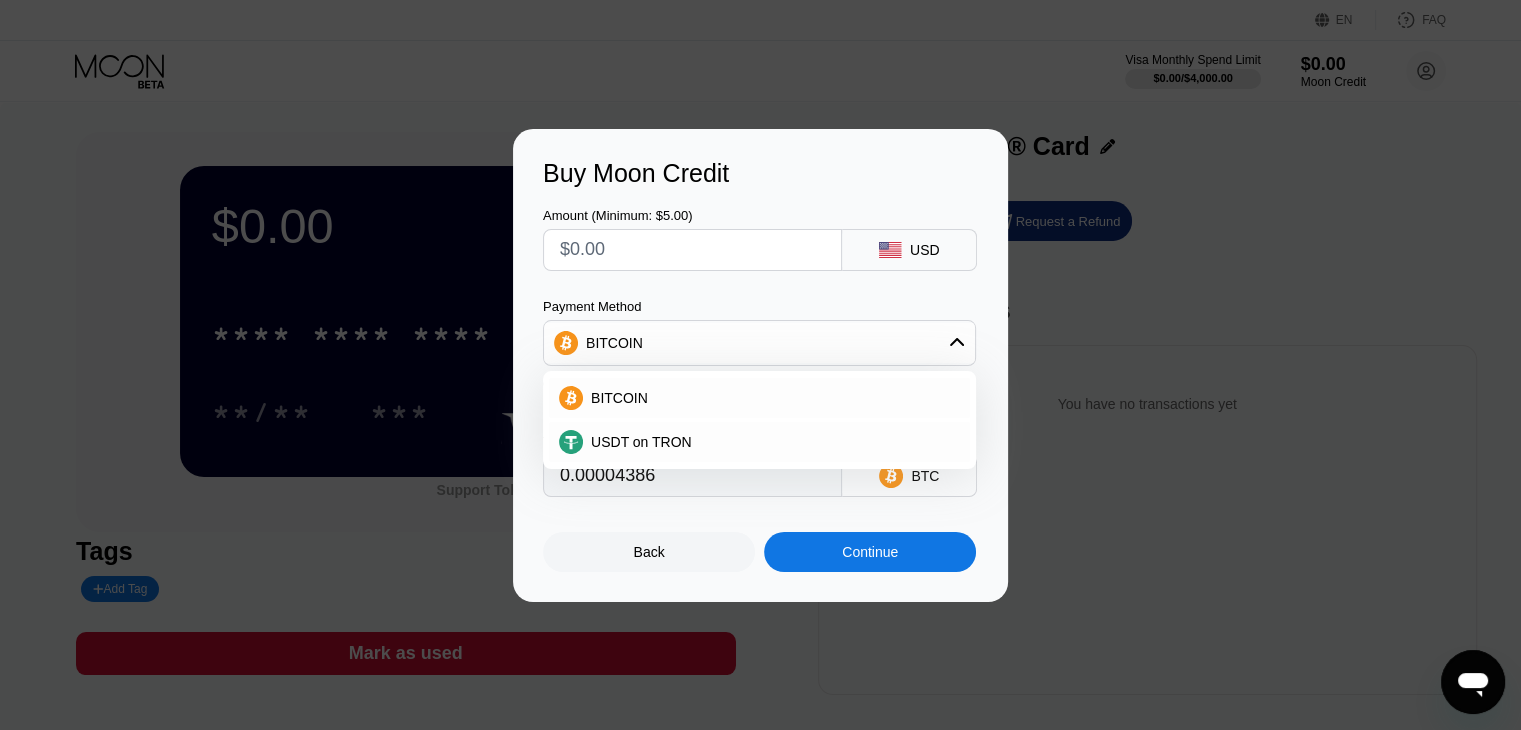 type on "0" 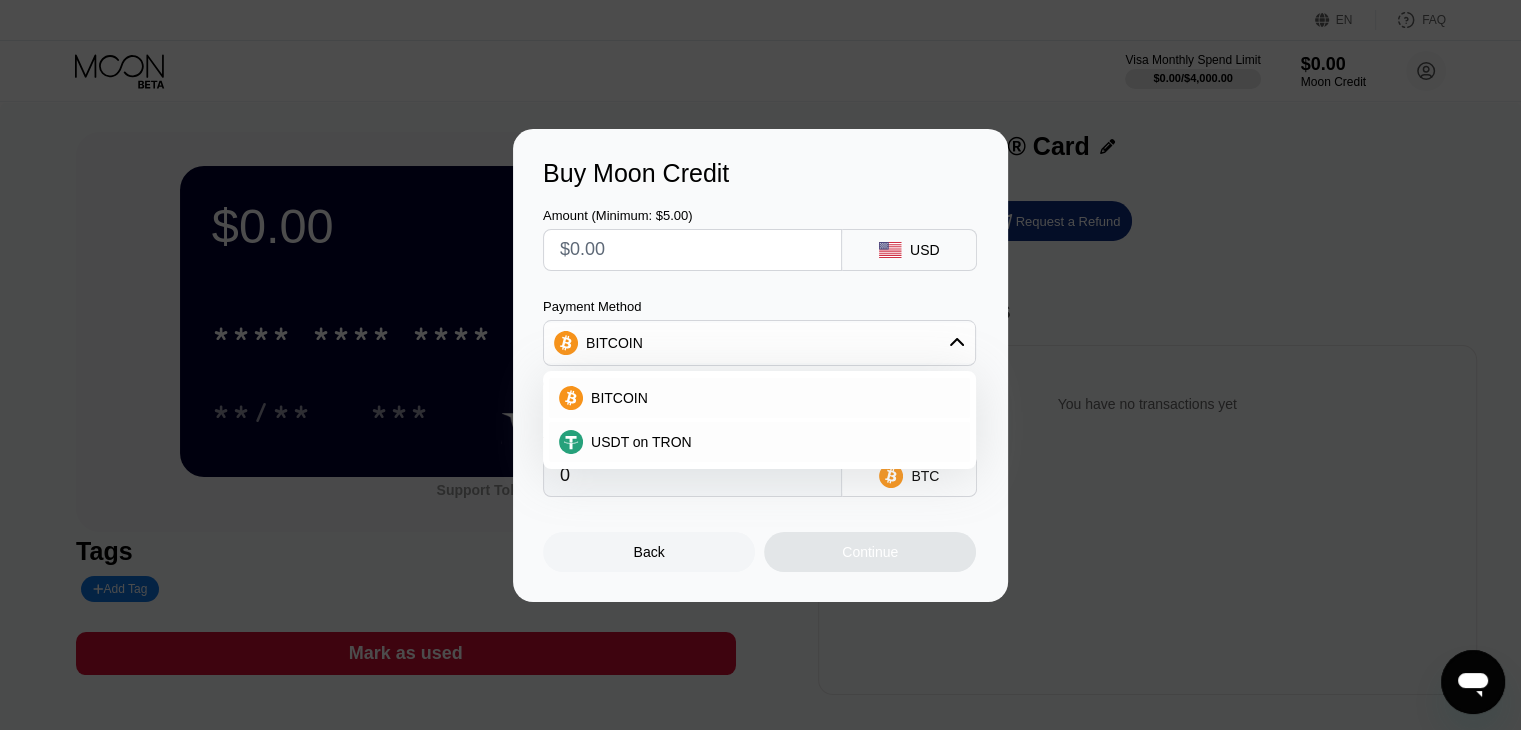 click 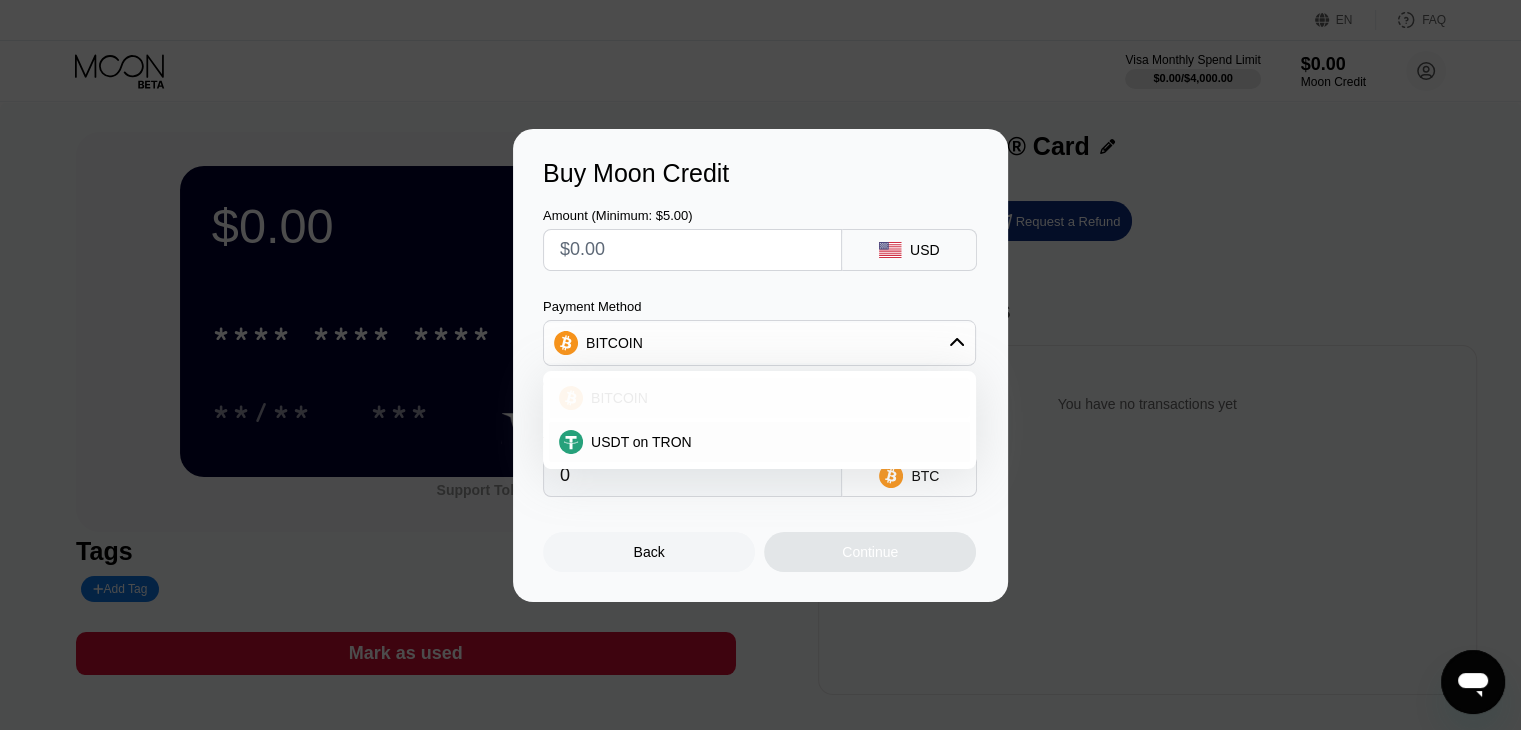 click on "BITCOIN" at bounding box center [771, 398] 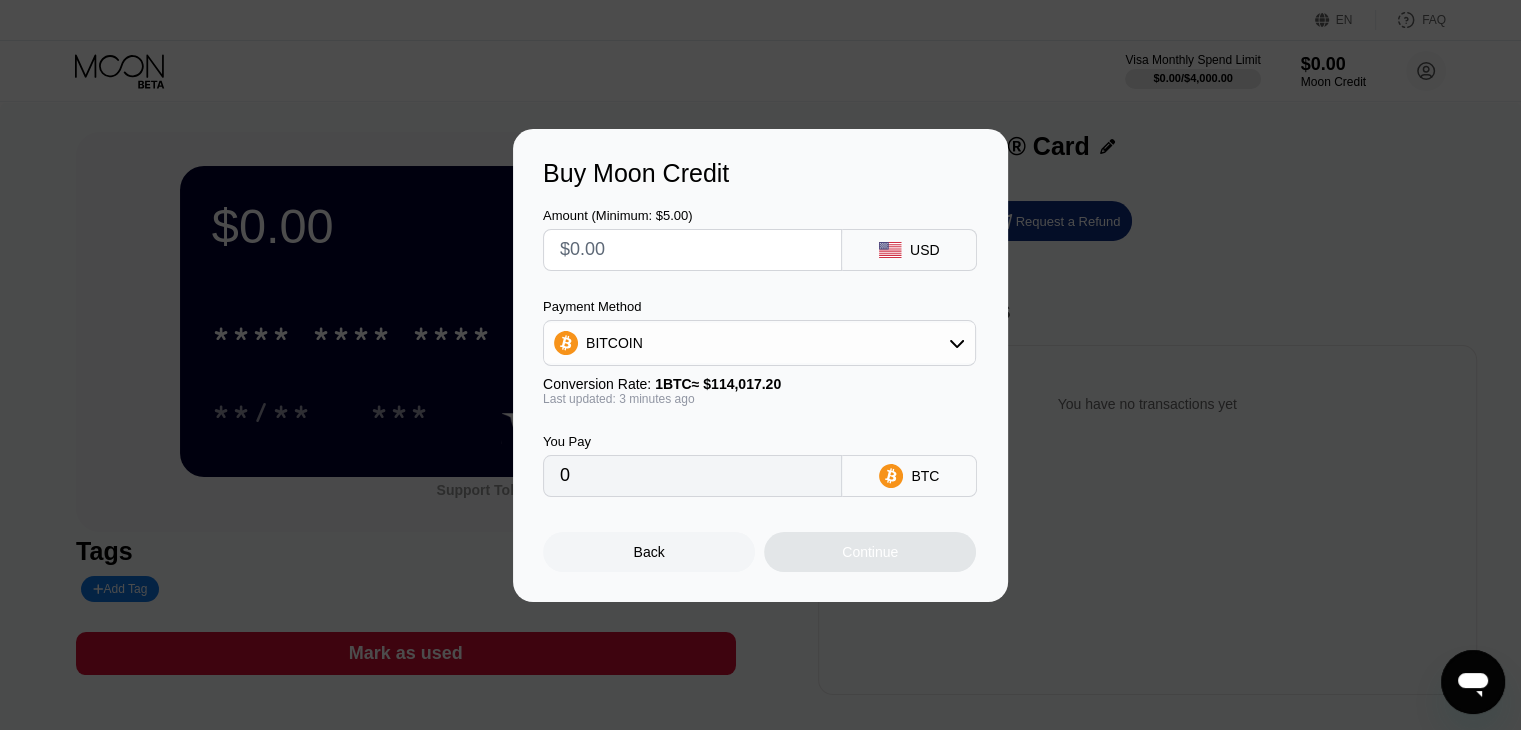 click on "0" at bounding box center (692, 476) 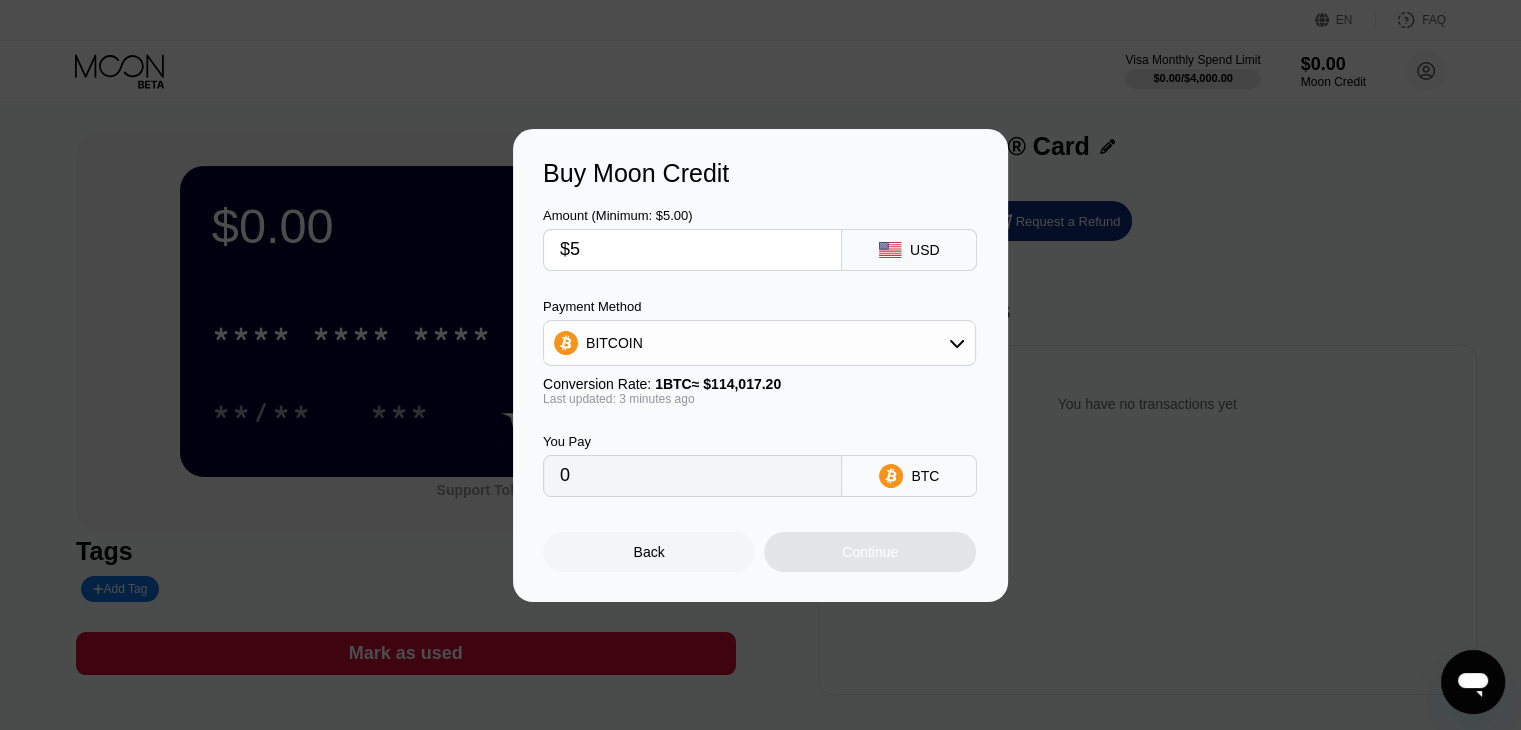 type on "0.00004386" 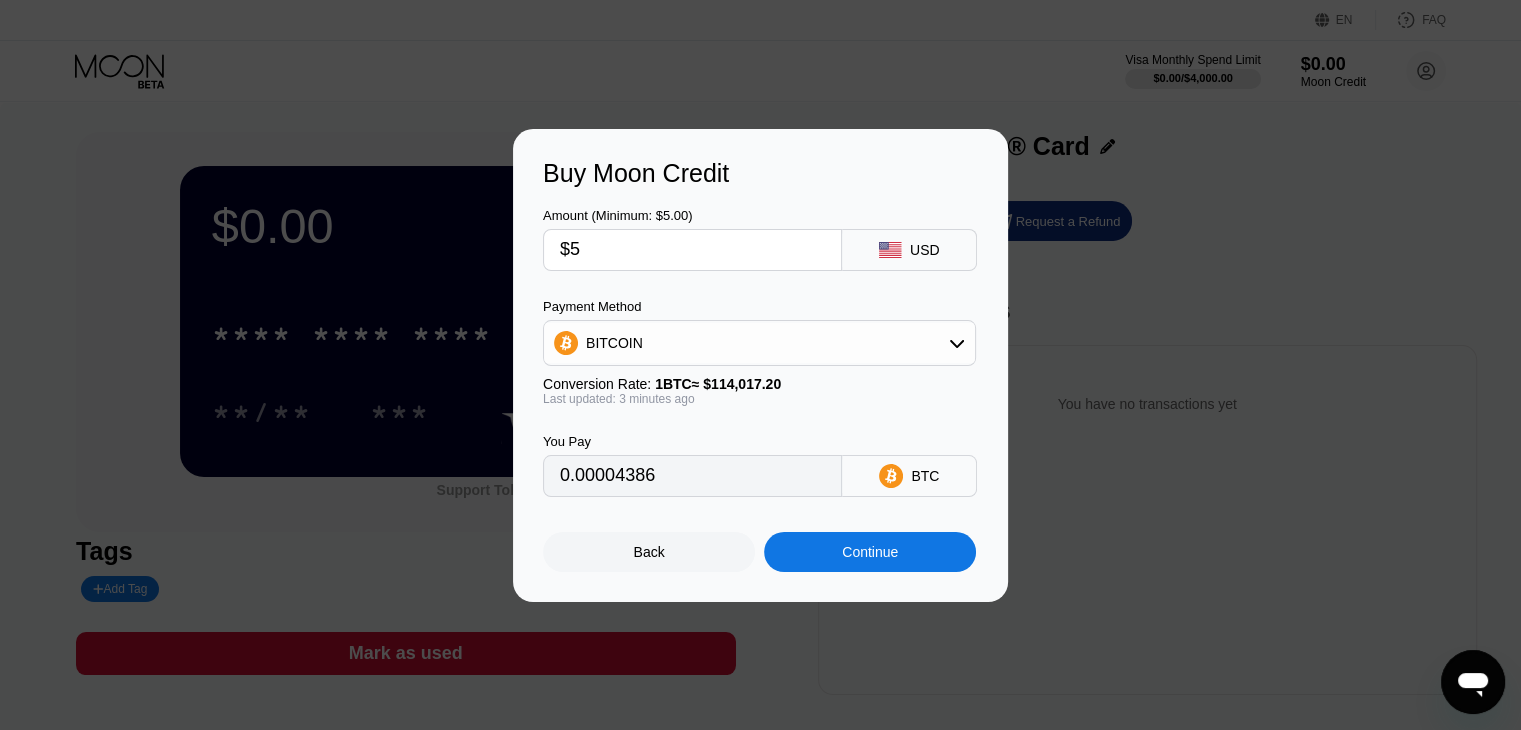 type on "$5" 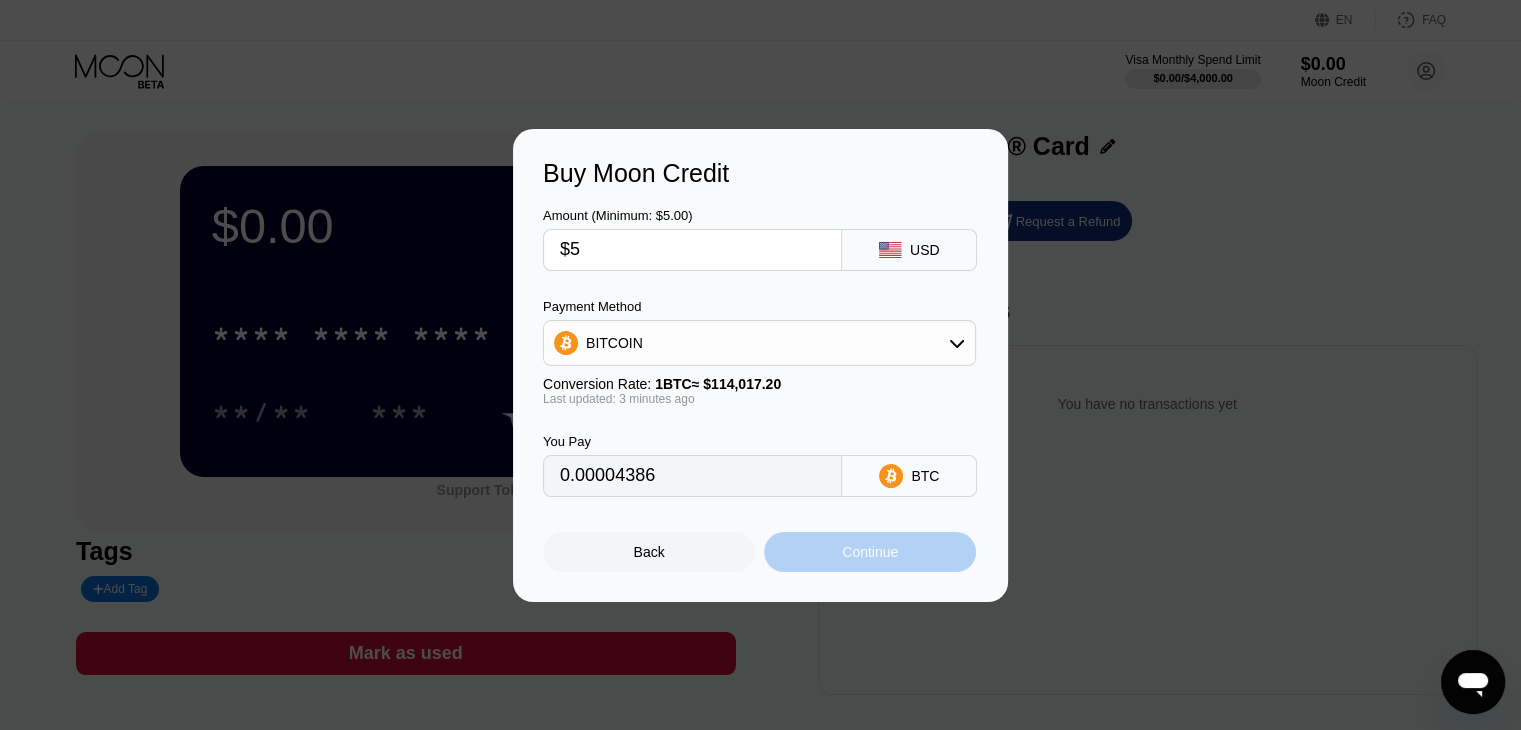 click on "Continue" at bounding box center [870, 552] 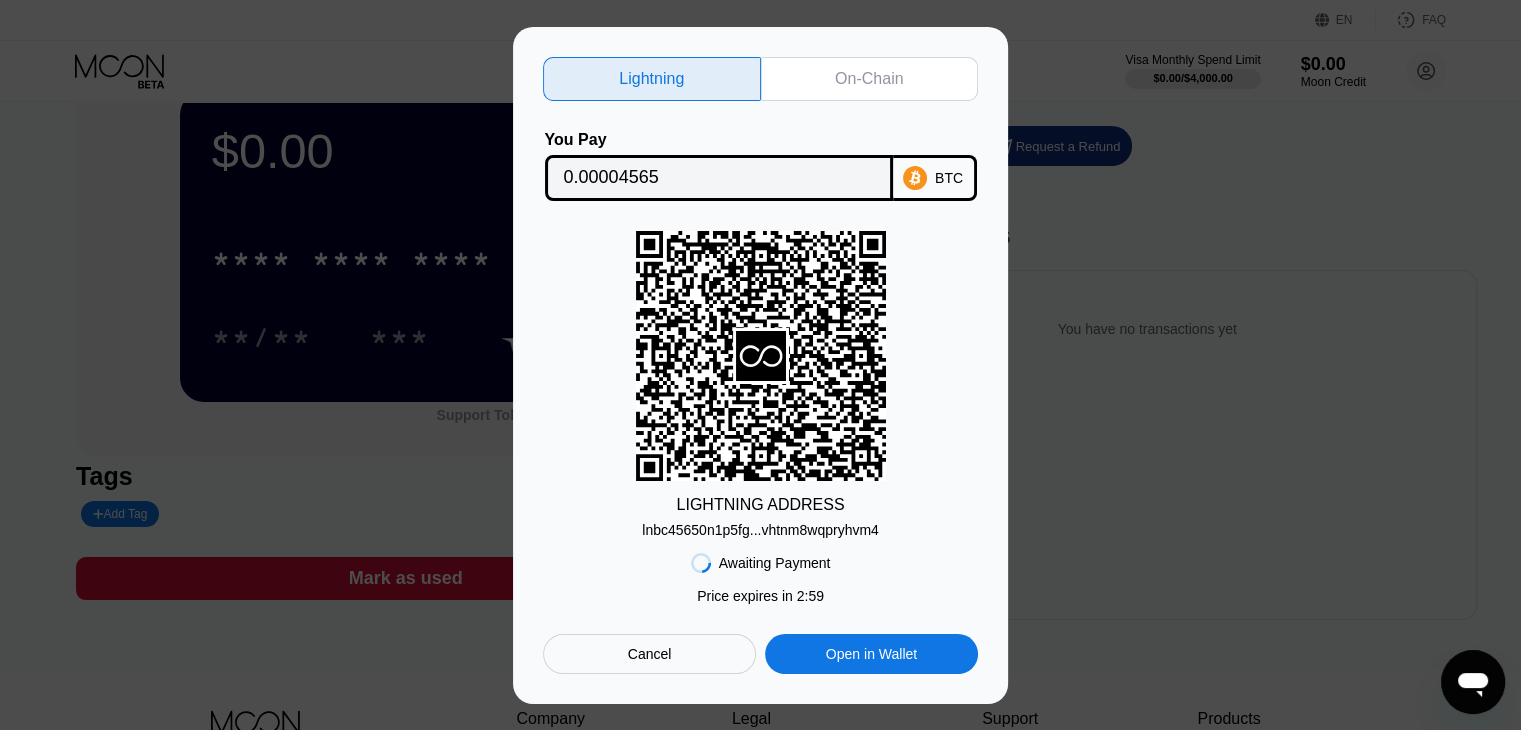 scroll, scrollTop: 76, scrollLeft: 0, axis: vertical 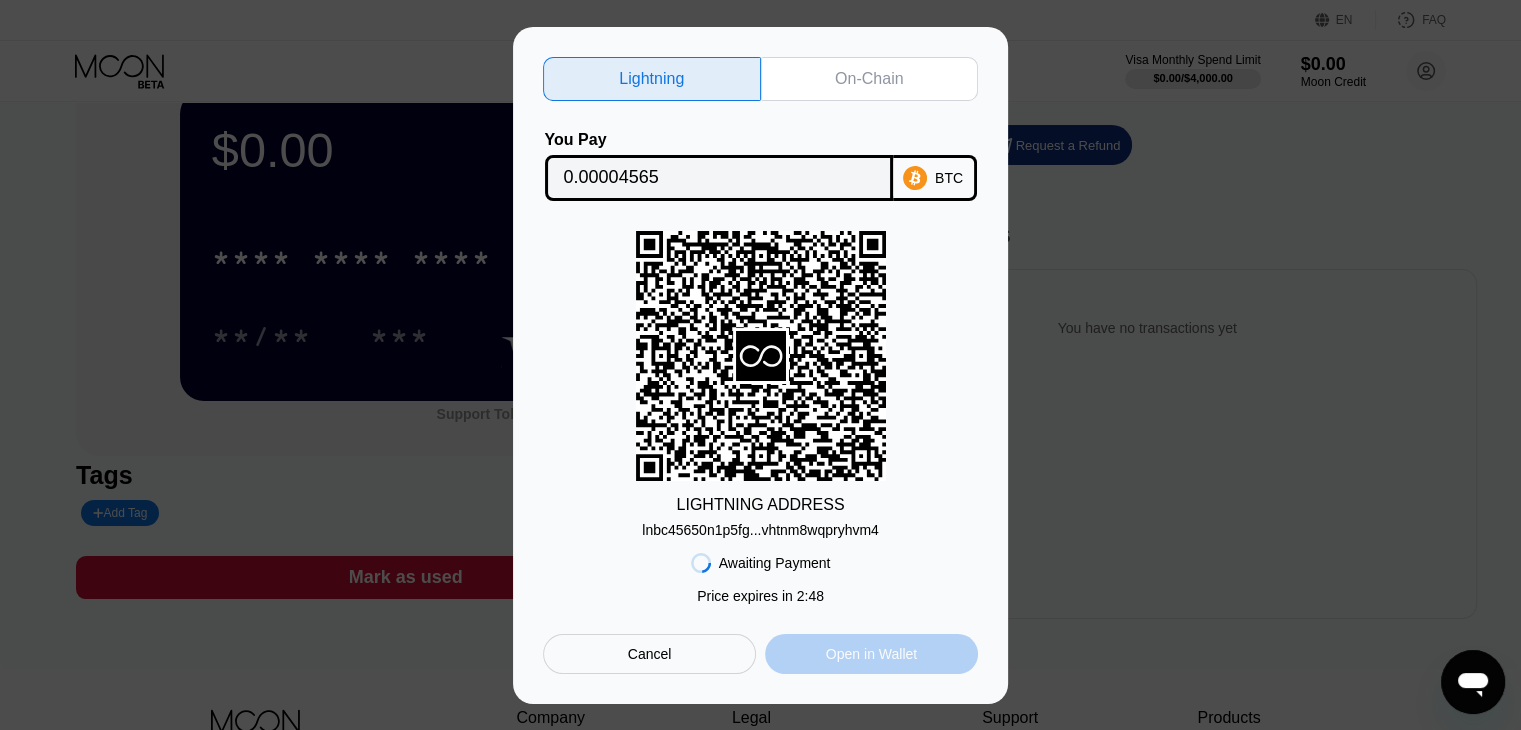 click on "Open in Wallet" at bounding box center (871, 654) 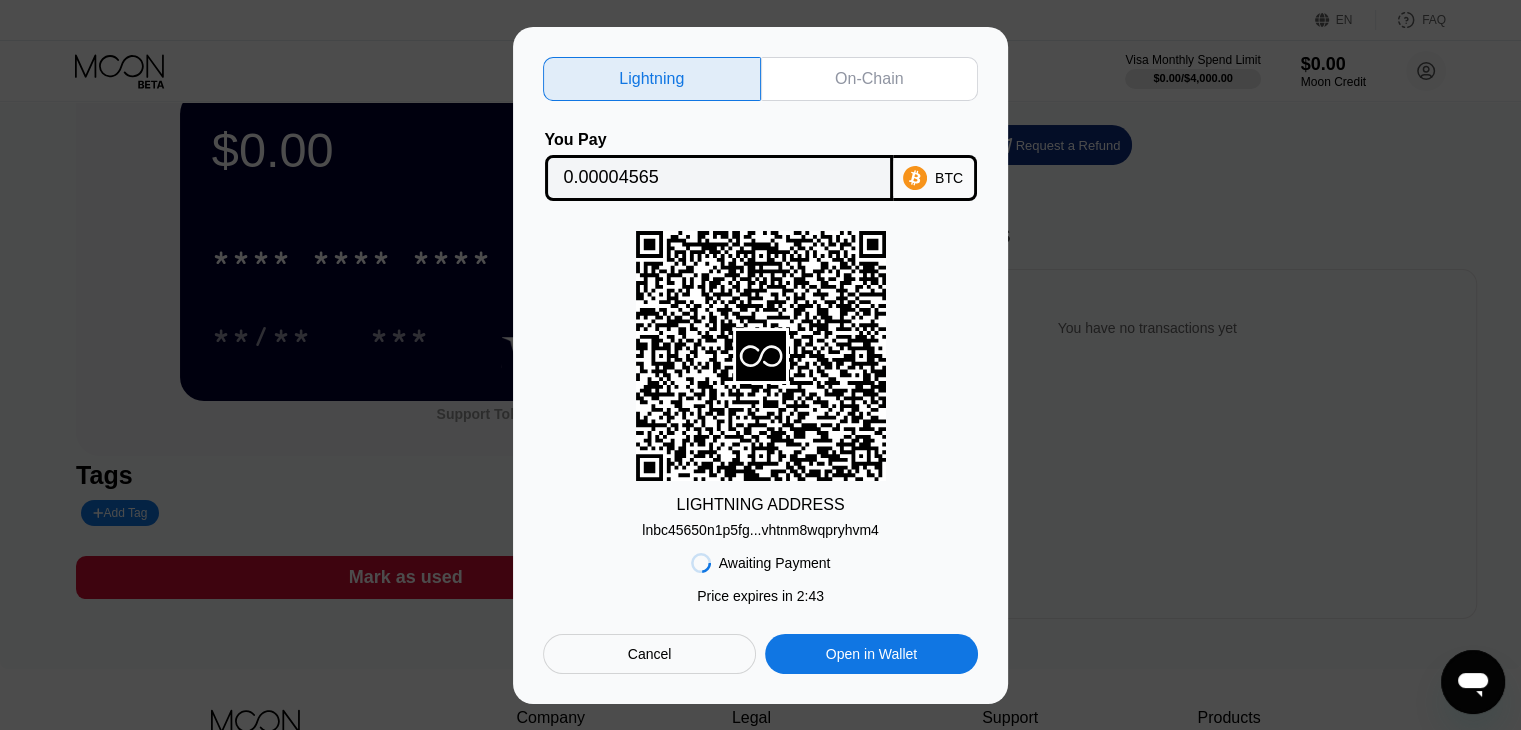 click on "Lightning On-Chain You Pay 0.00004565 BTC LIGHTNING   ADDRESS lnbc45650n1p5fg...vhtnm8wqpryhvm4 Awaiting Payment Price expires in   2 : 43 Cancel Open in Wallet" at bounding box center (760, 365) 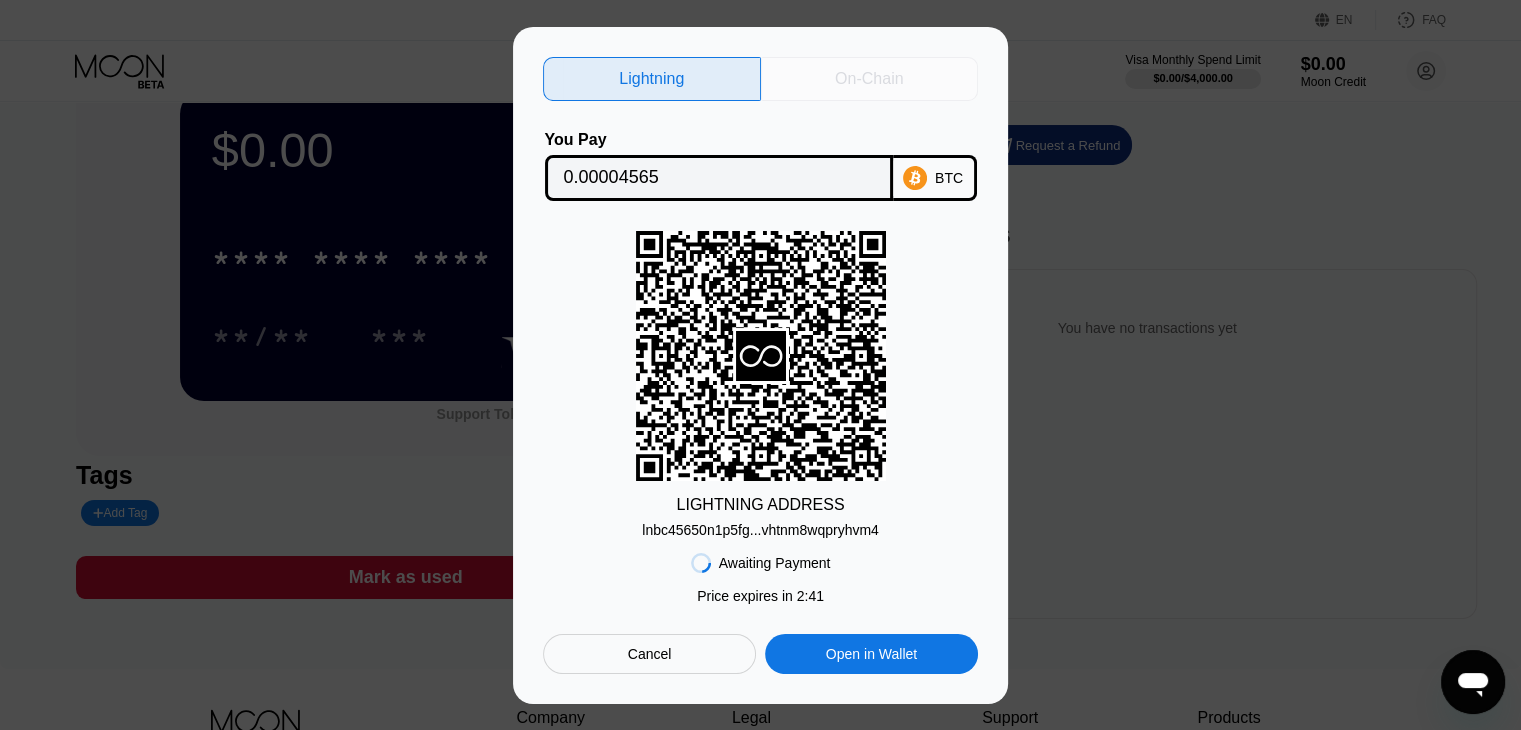 click on "On-Chain" at bounding box center (870, 79) 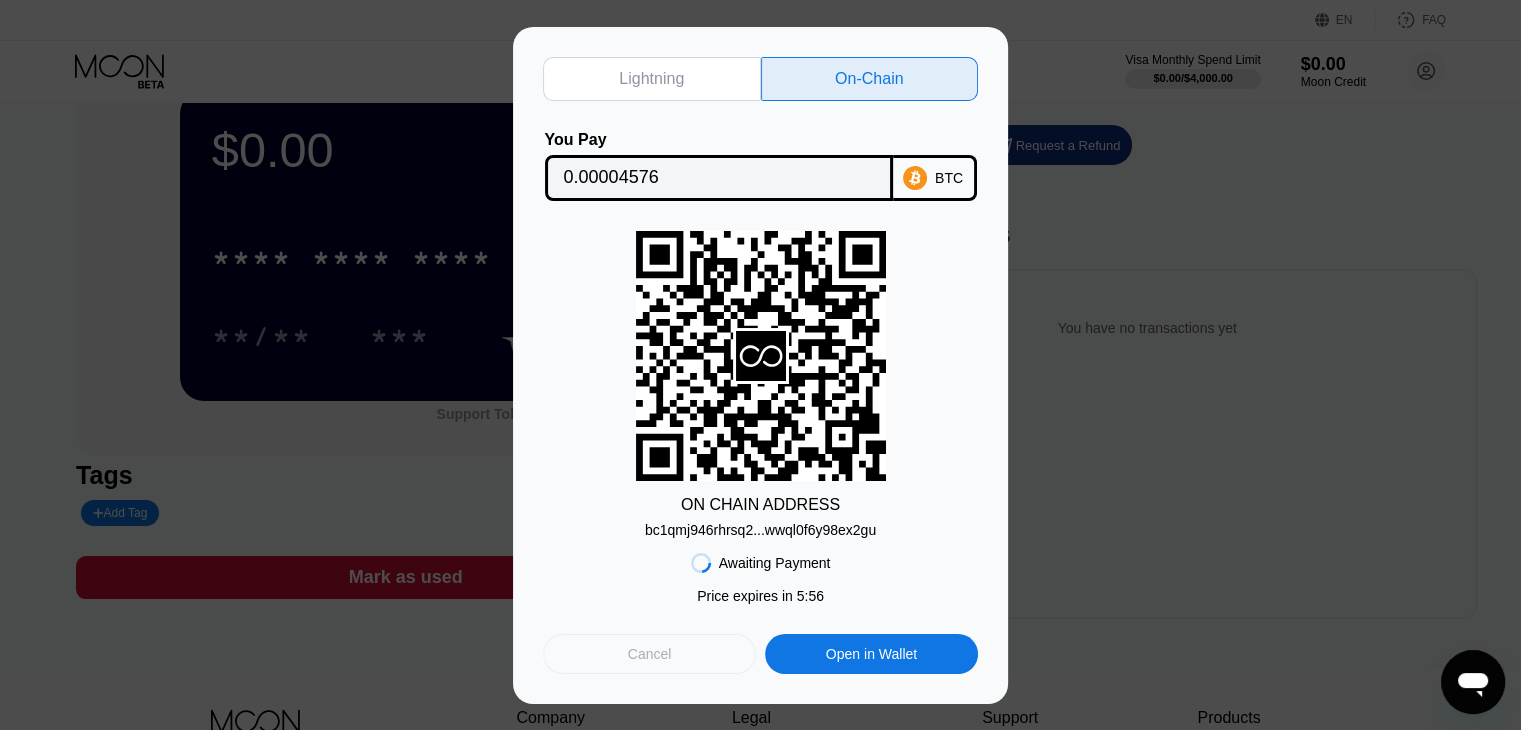 click on "Cancel" at bounding box center [649, 654] 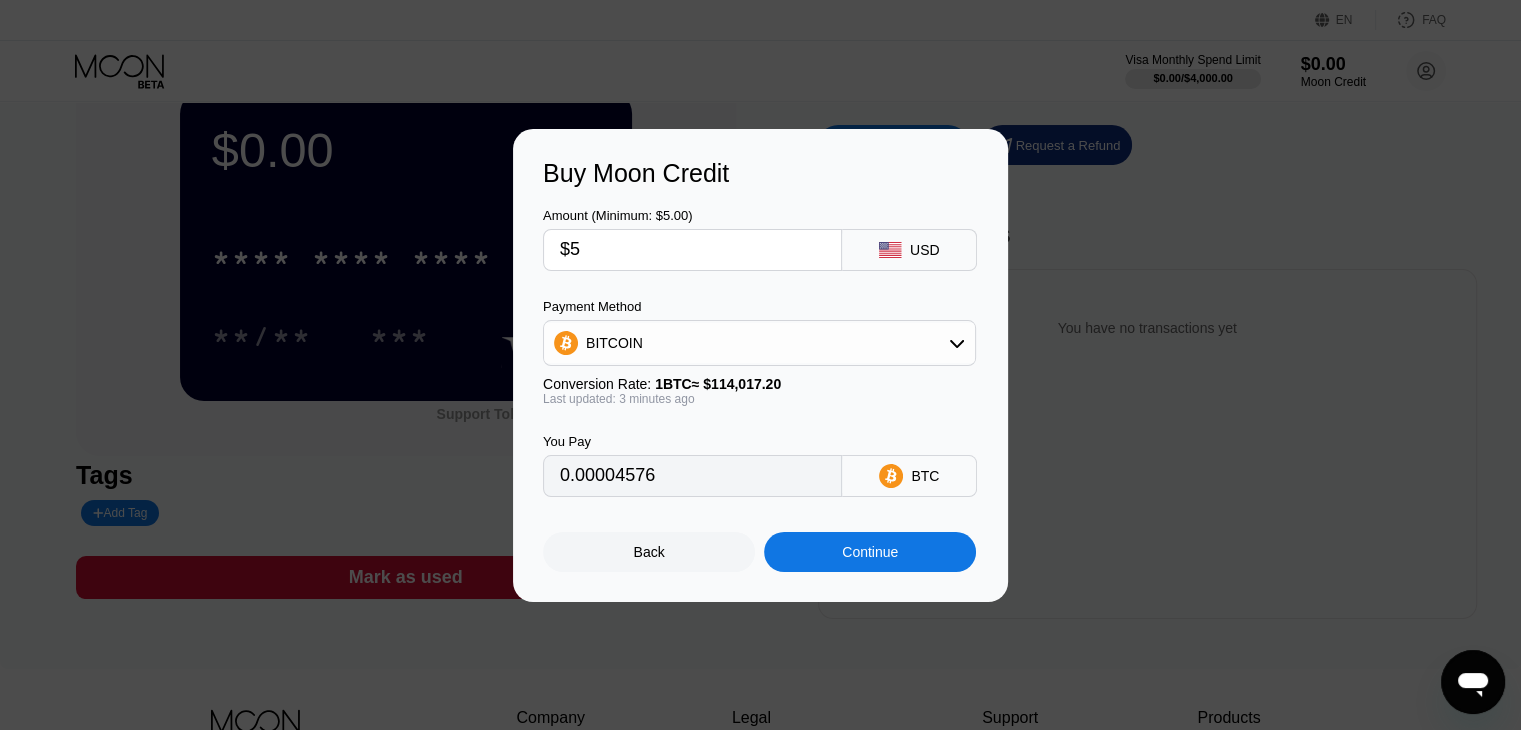 type on "0.00004576" 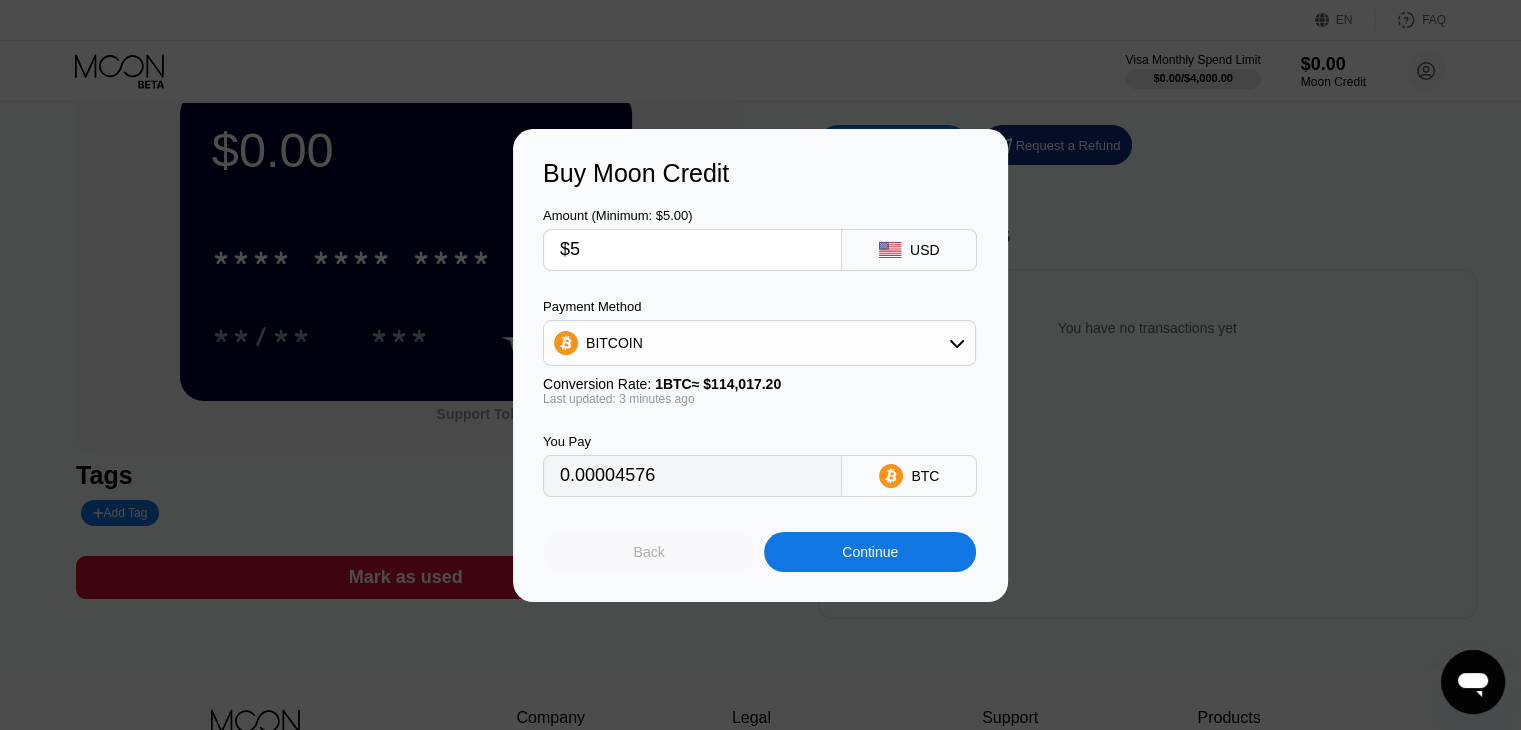 click on "Back" at bounding box center [649, 552] 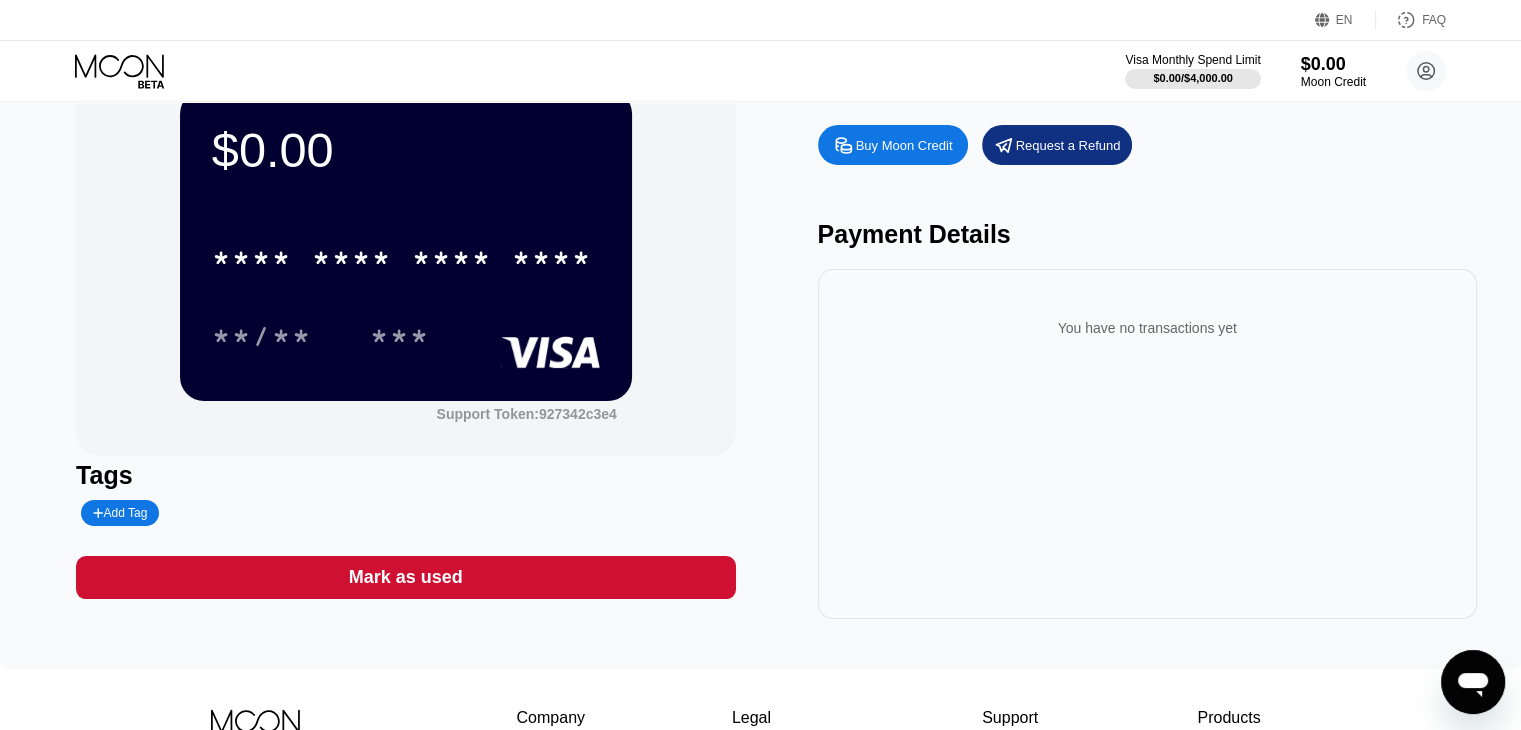 scroll, scrollTop: 0, scrollLeft: 0, axis: both 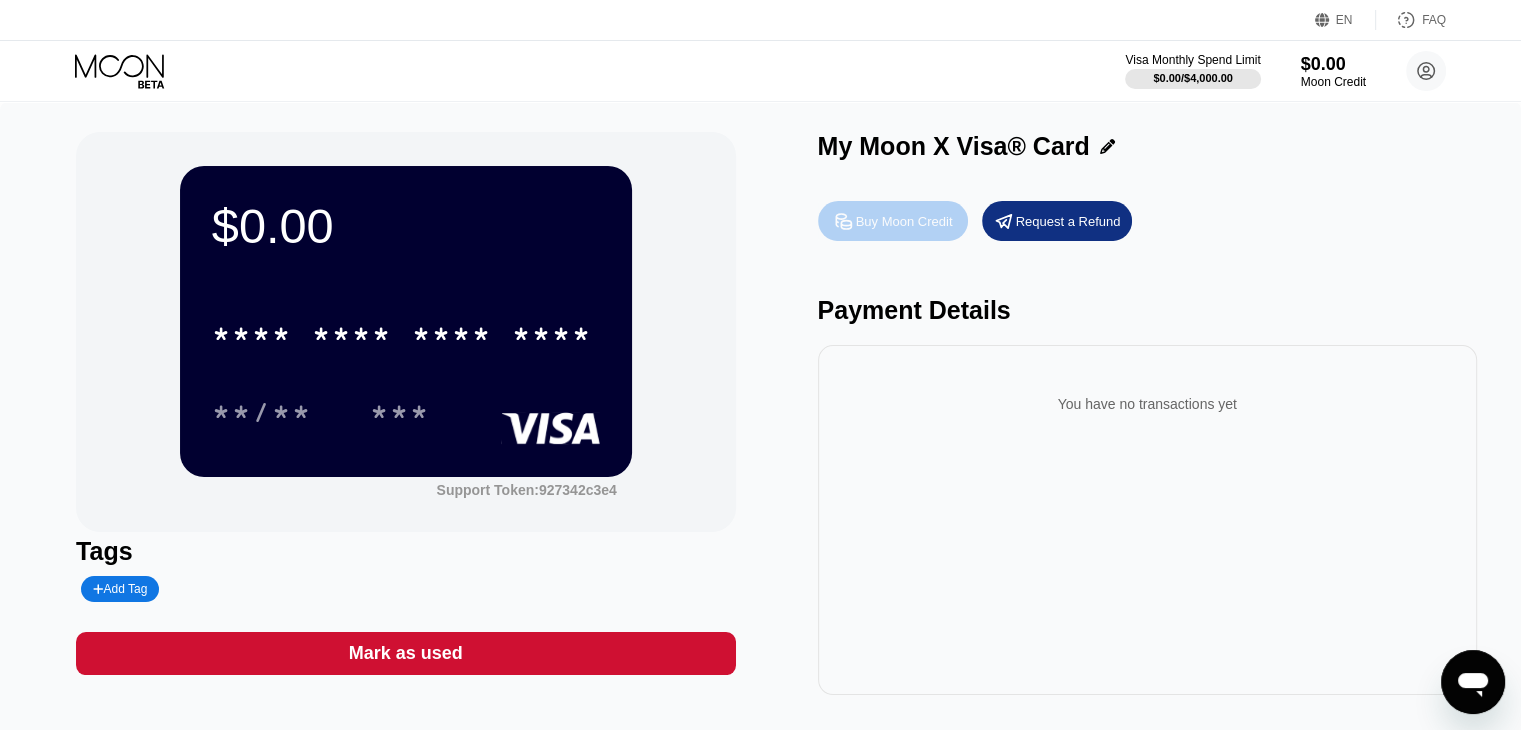 click on "Buy Moon Credit" at bounding box center (904, 221) 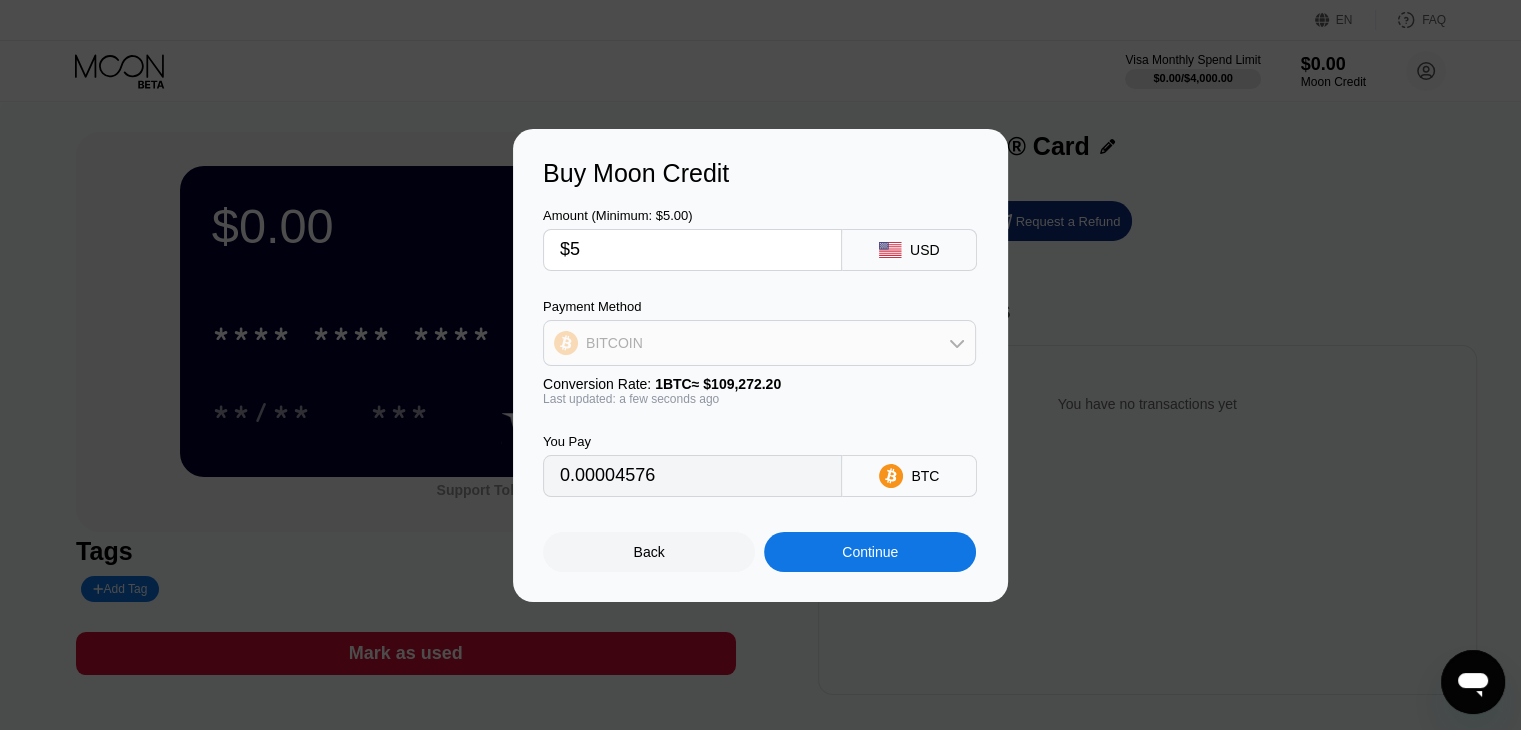 click on "BITCOIN" at bounding box center [759, 343] 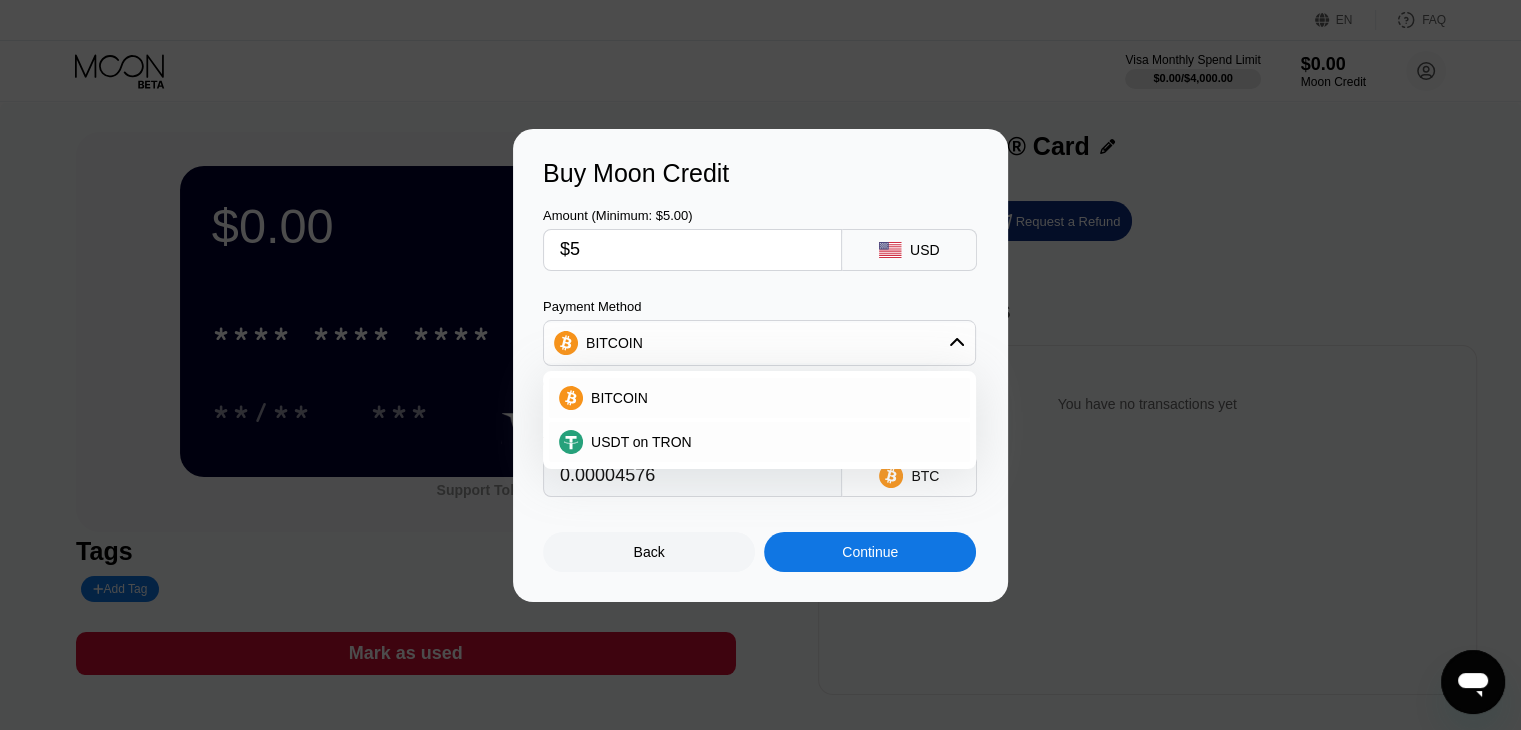 click on "Back" at bounding box center (649, 552) 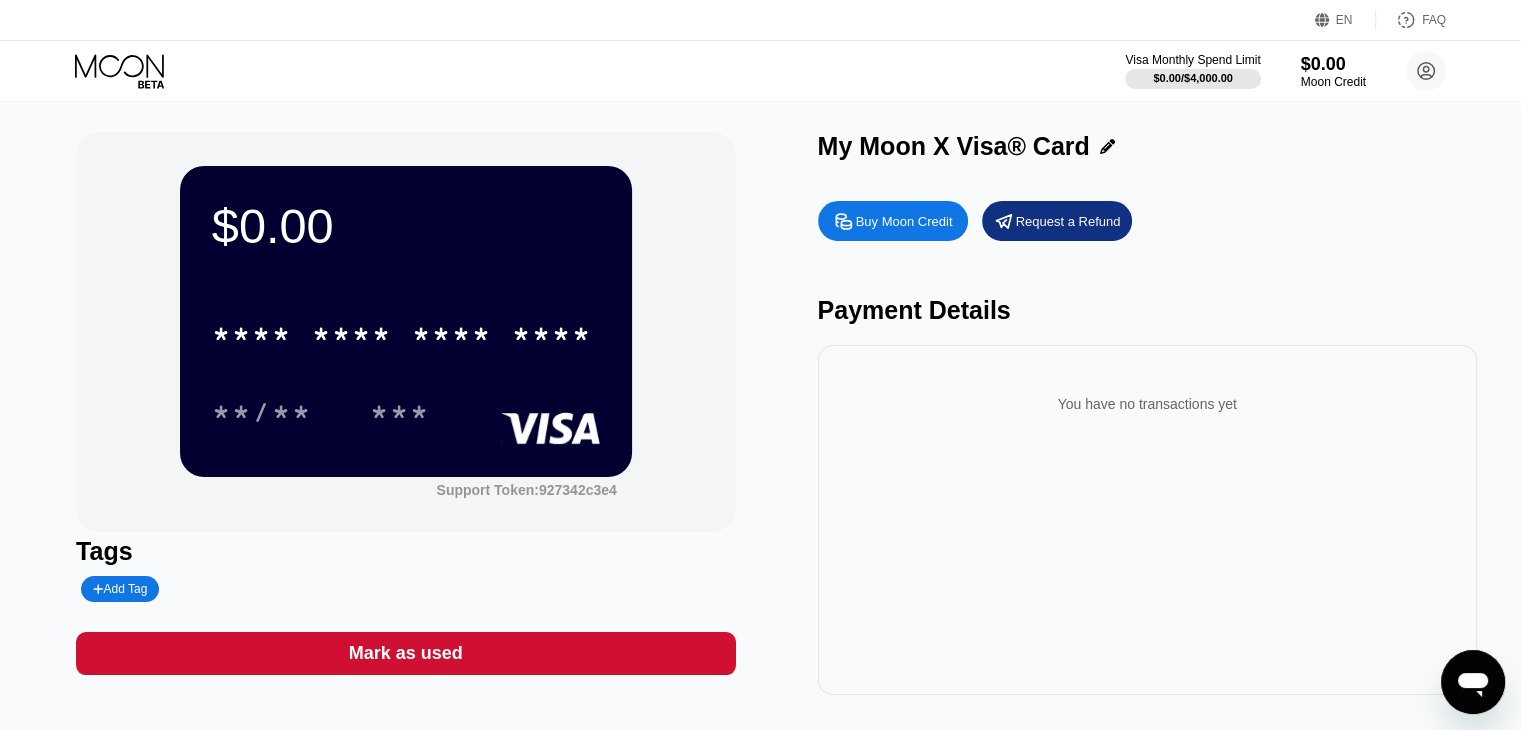 click on "Request a Refund" at bounding box center [1068, 221] 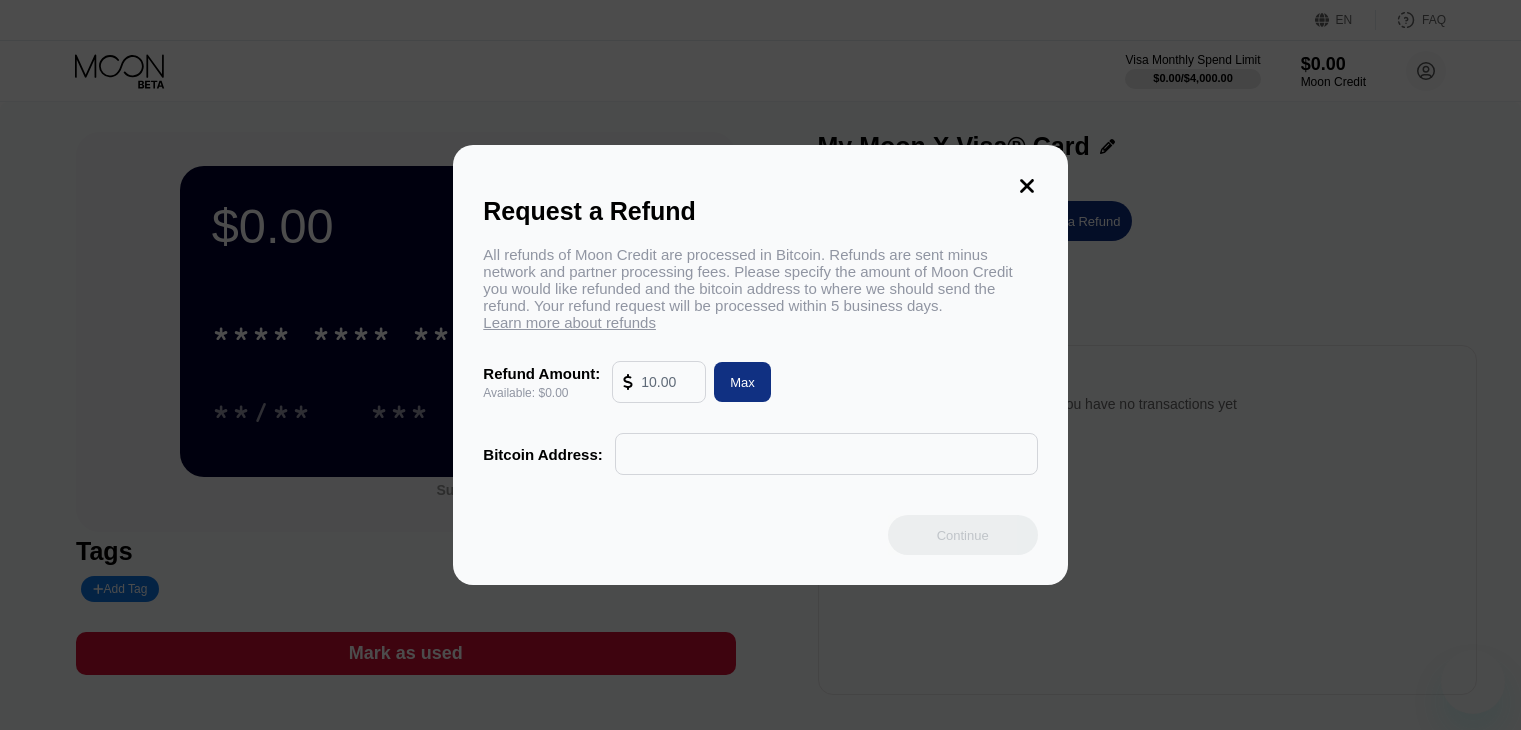 scroll, scrollTop: 0, scrollLeft: 0, axis: both 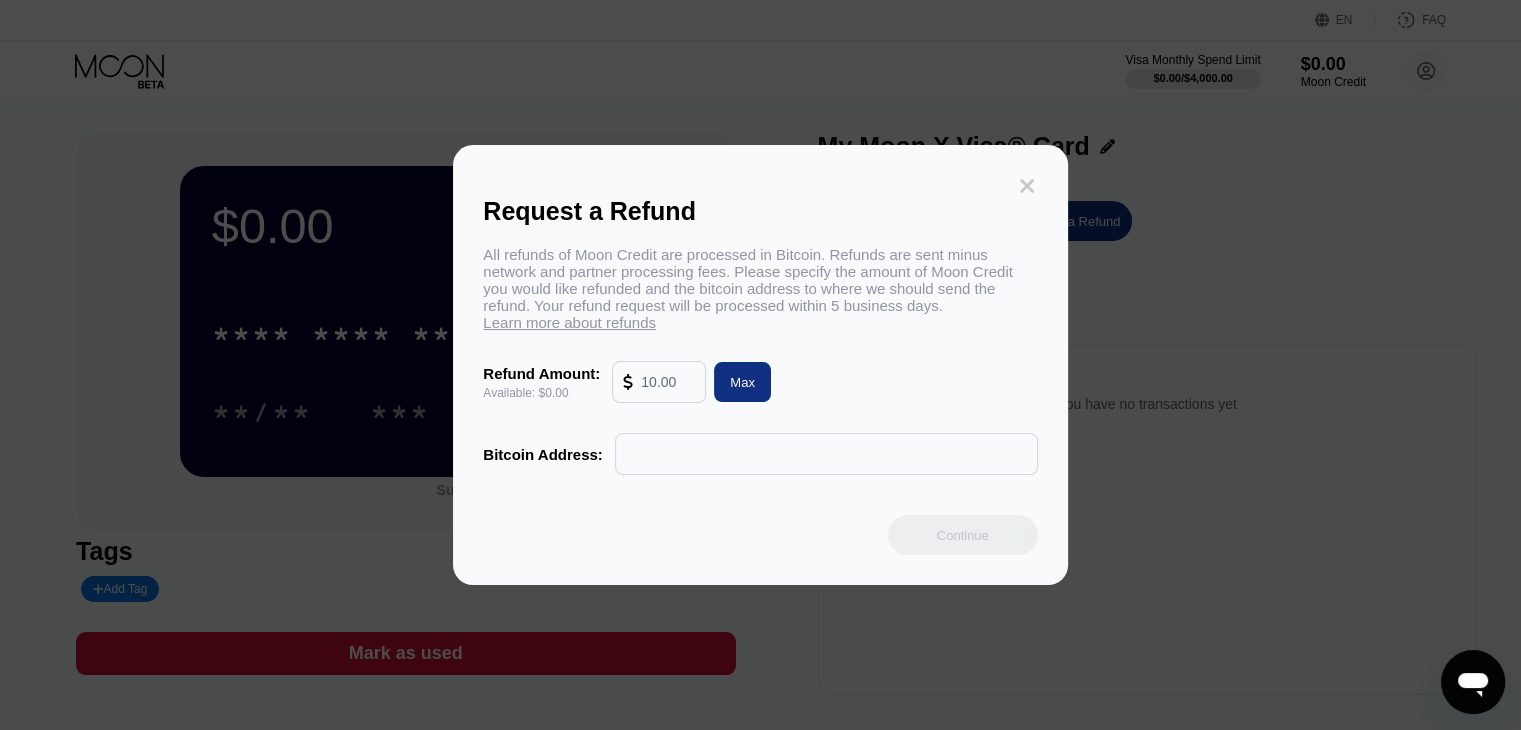 click 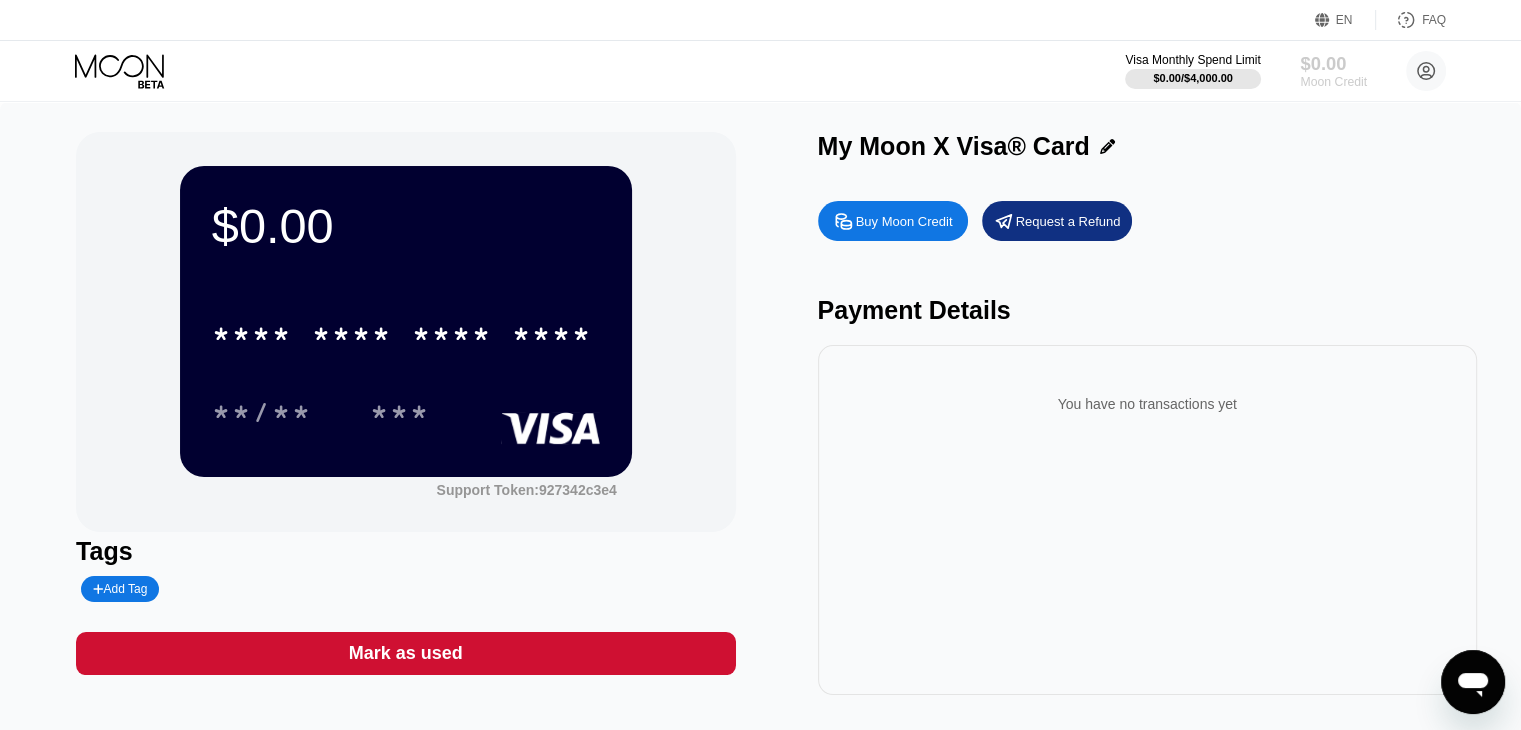 click on "$0.00" at bounding box center (1333, 63) 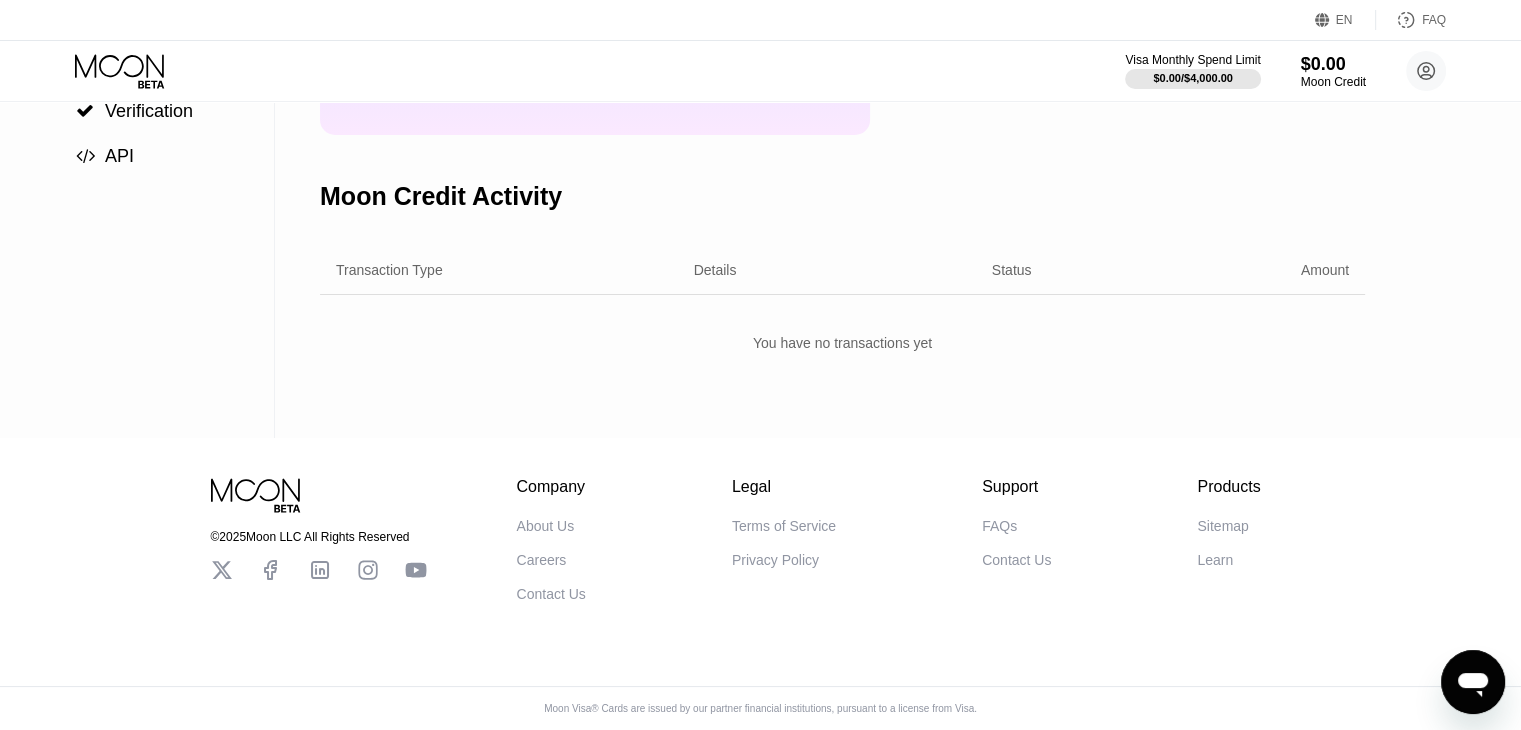 scroll, scrollTop: 0, scrollLeft: 0, axis: both 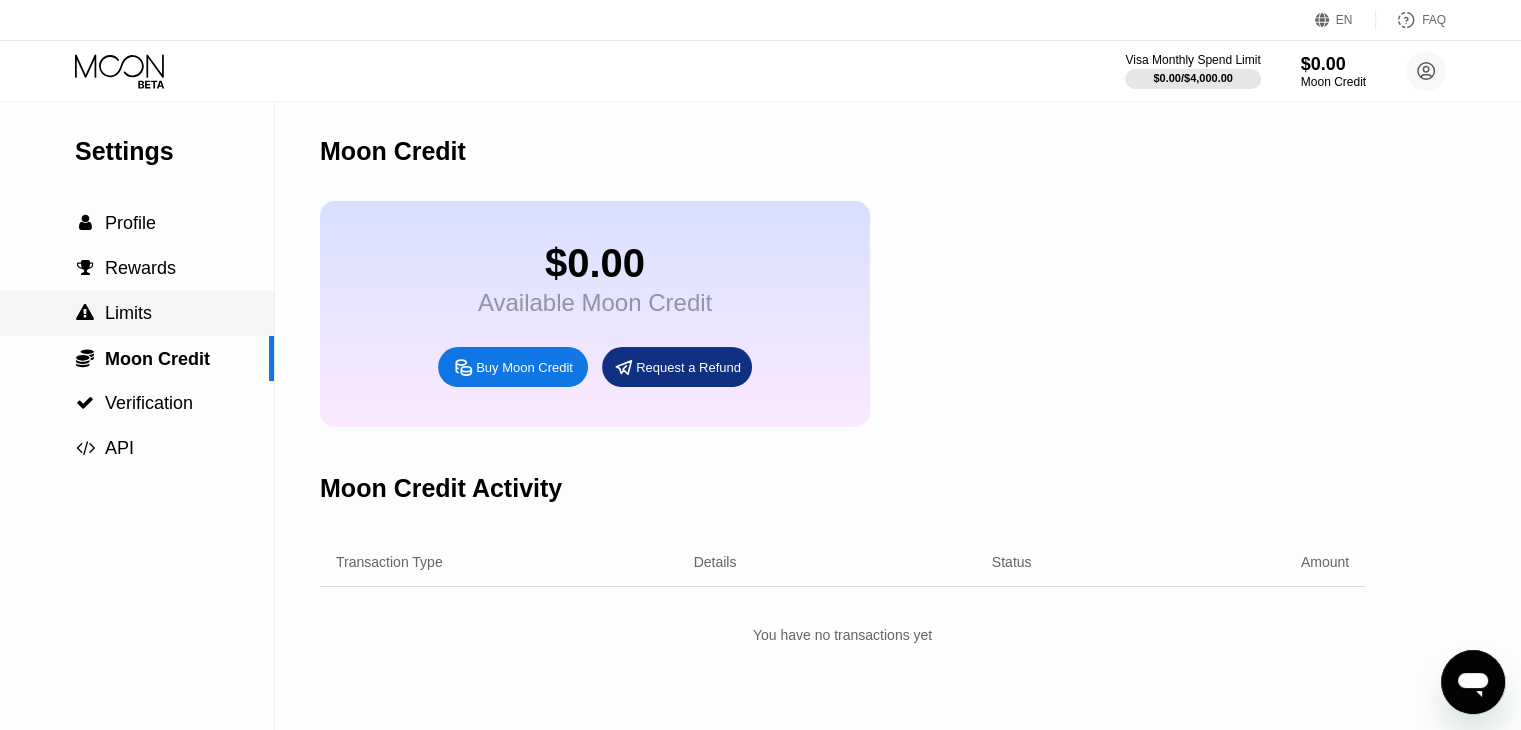 click on " Limits" at bounding box center (137, 313) 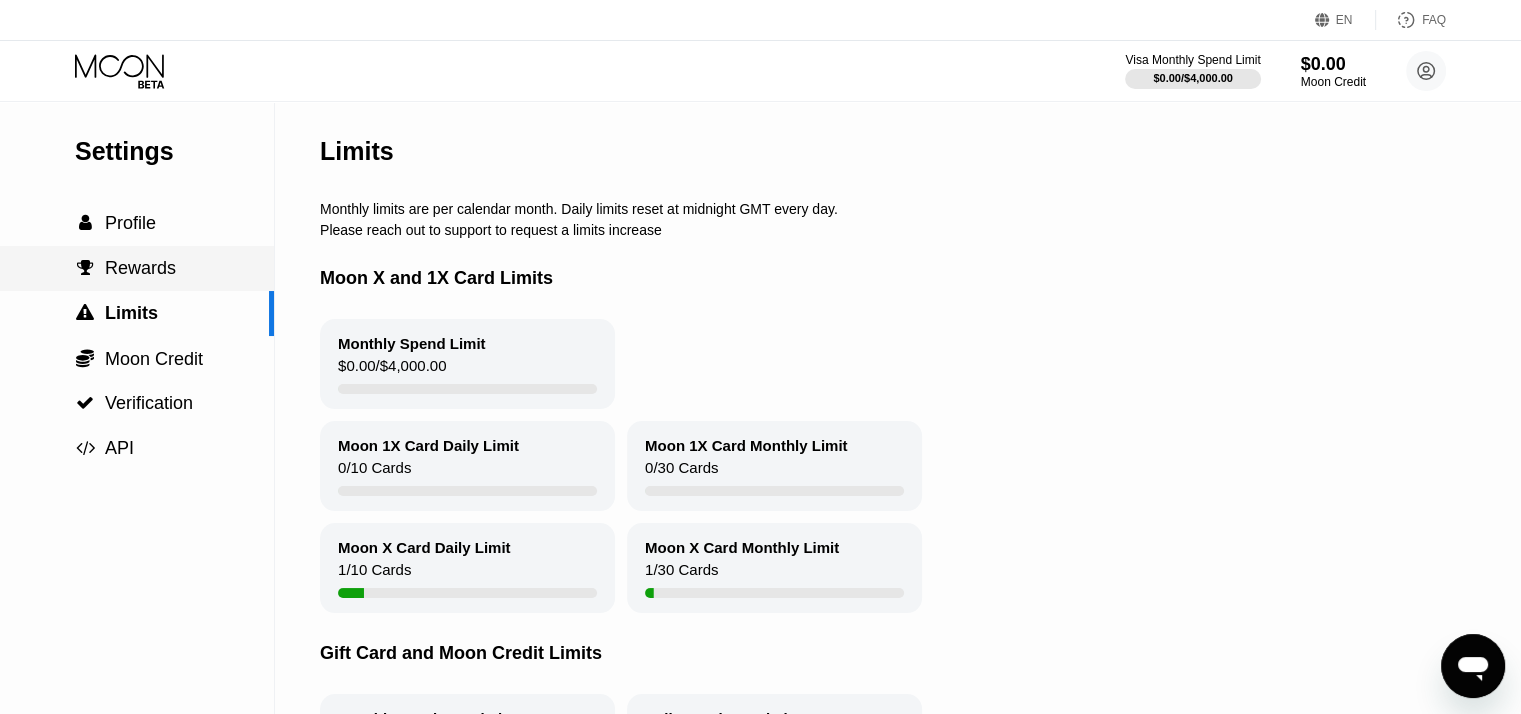 click on "Rewards" at bounding box center [140, 268] 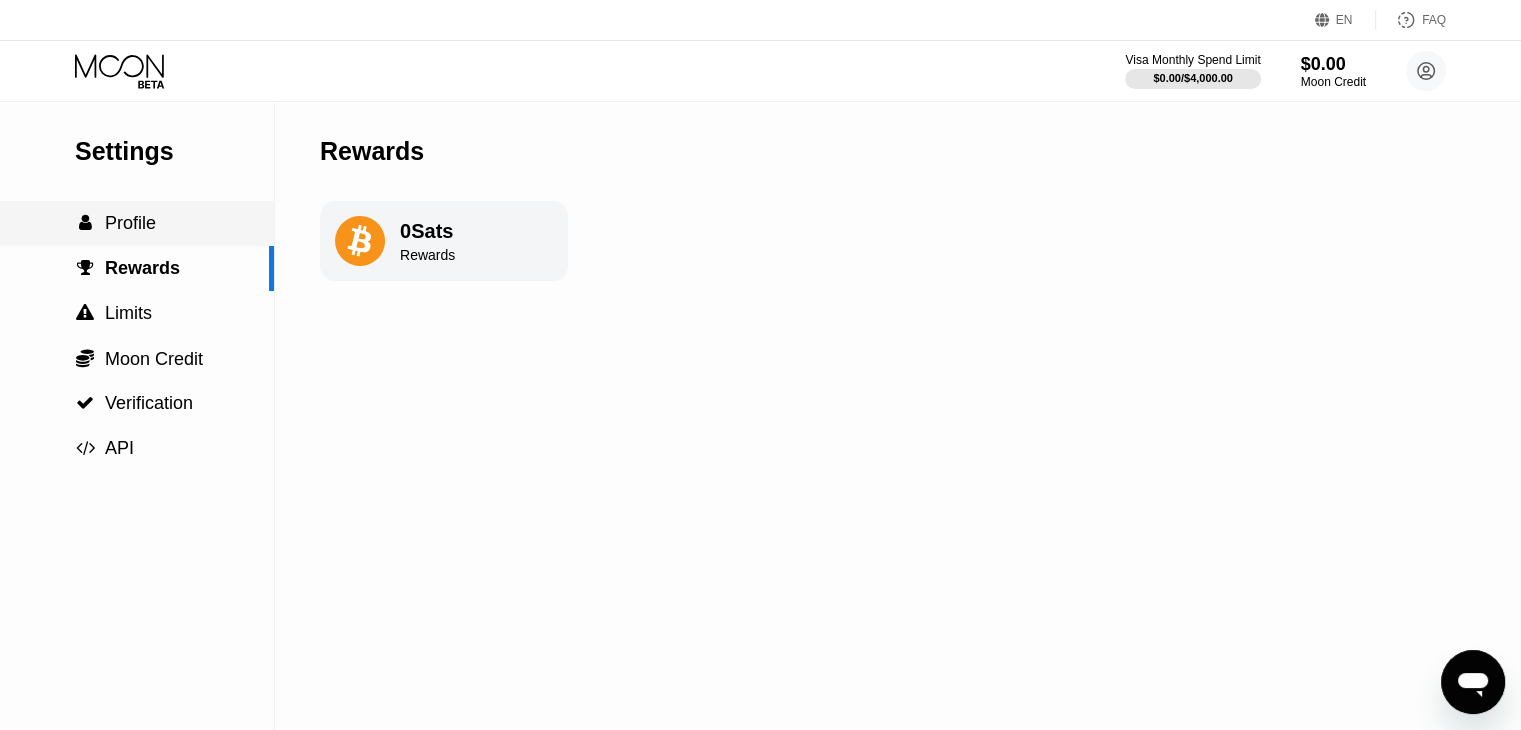 click on " Profile" at bounding box center [137, 223] 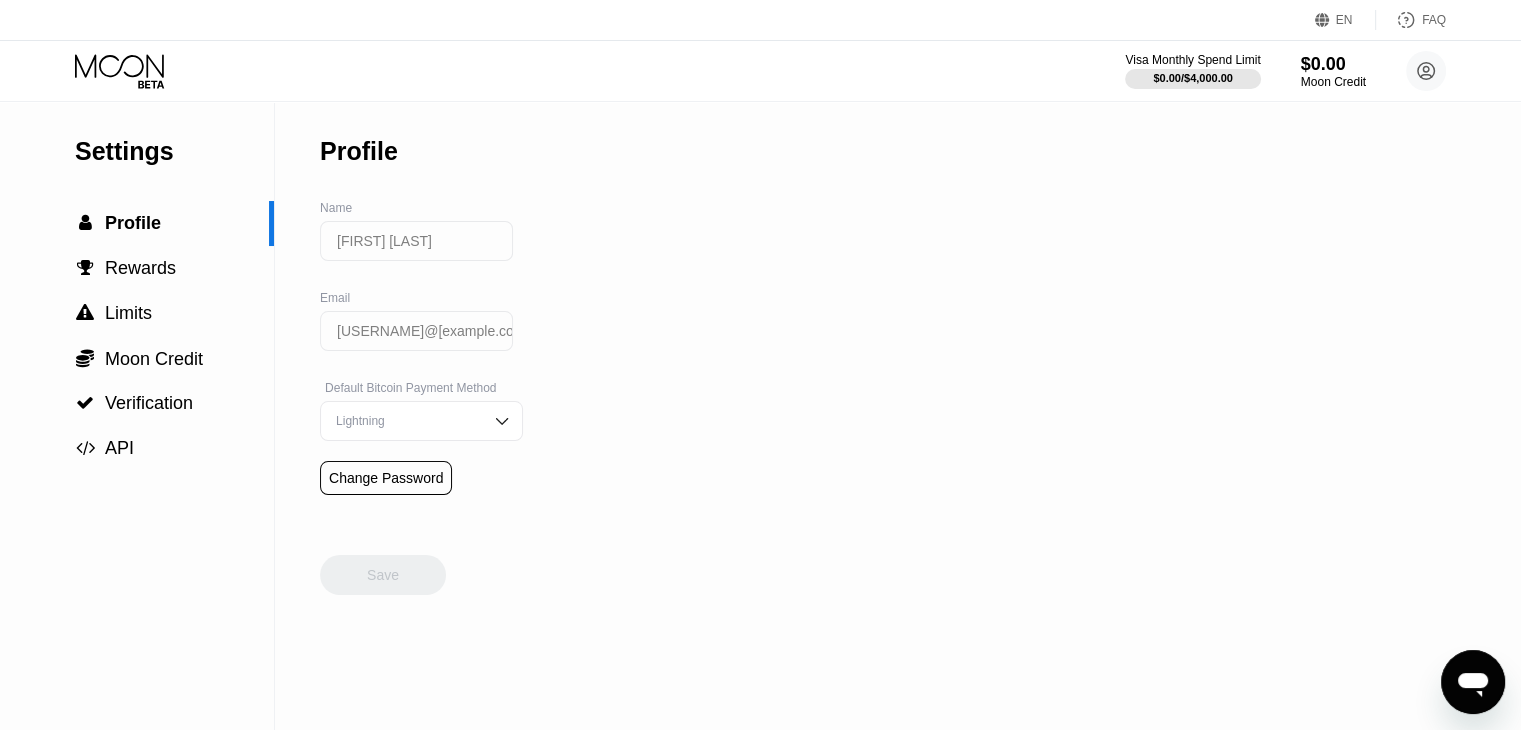 click on "Lightning" at bounding box center (406, 421) 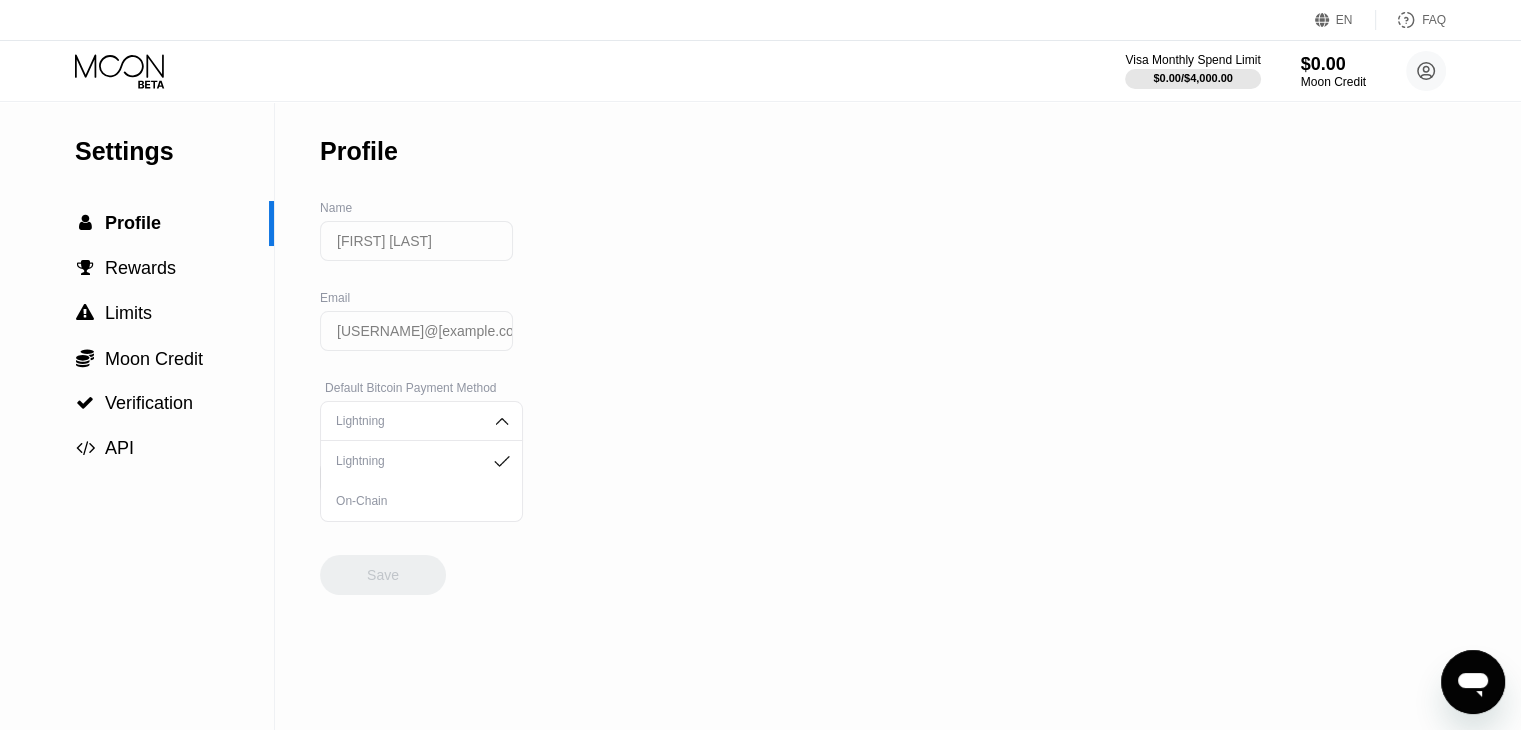 click on "Settings  Profile  Rewards  Limits  Moon Credit  Verification  API" at bounding box center [137, 416] 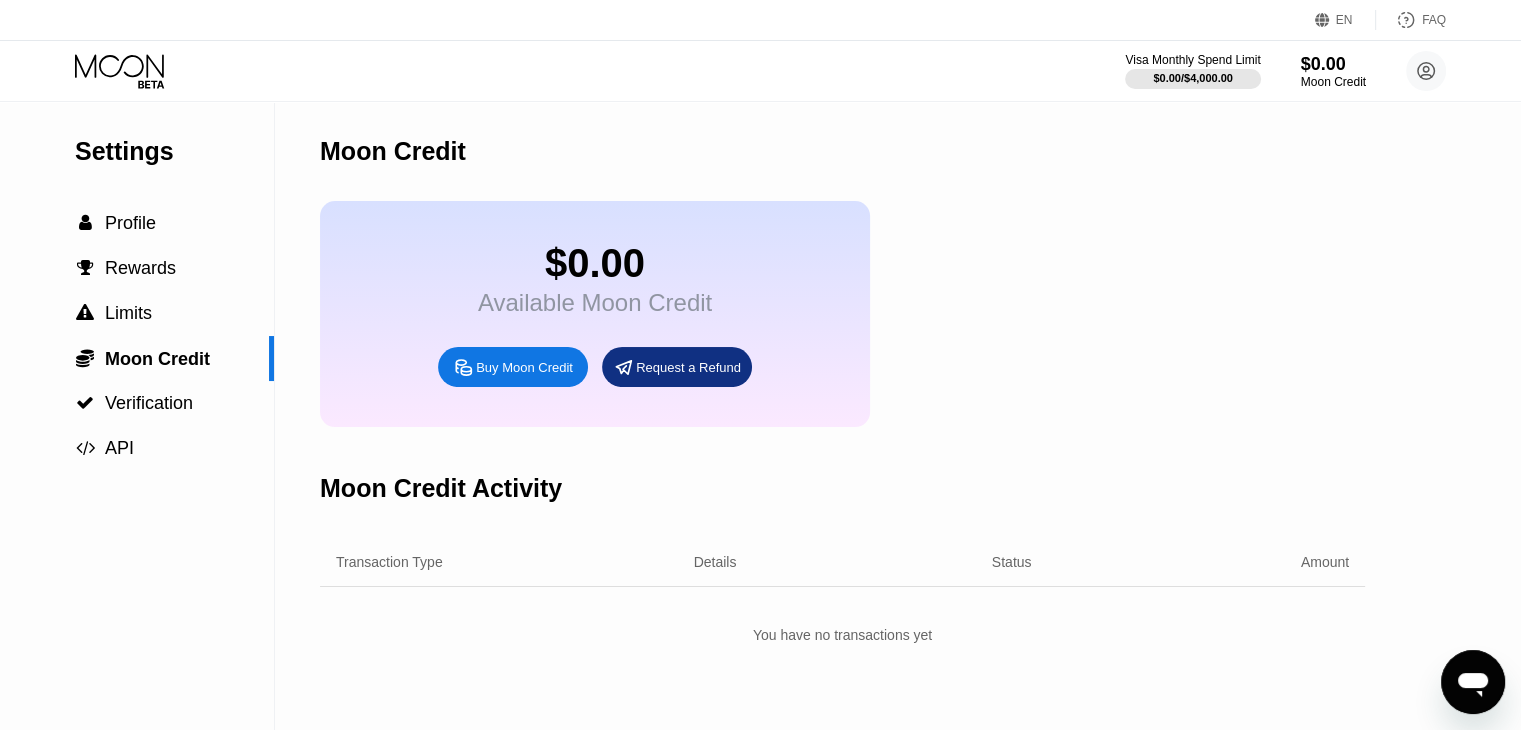 click on "$0.00 Available Moon Credit Buy Moon Credit Request a Refund" at bounding box center [595, 314] 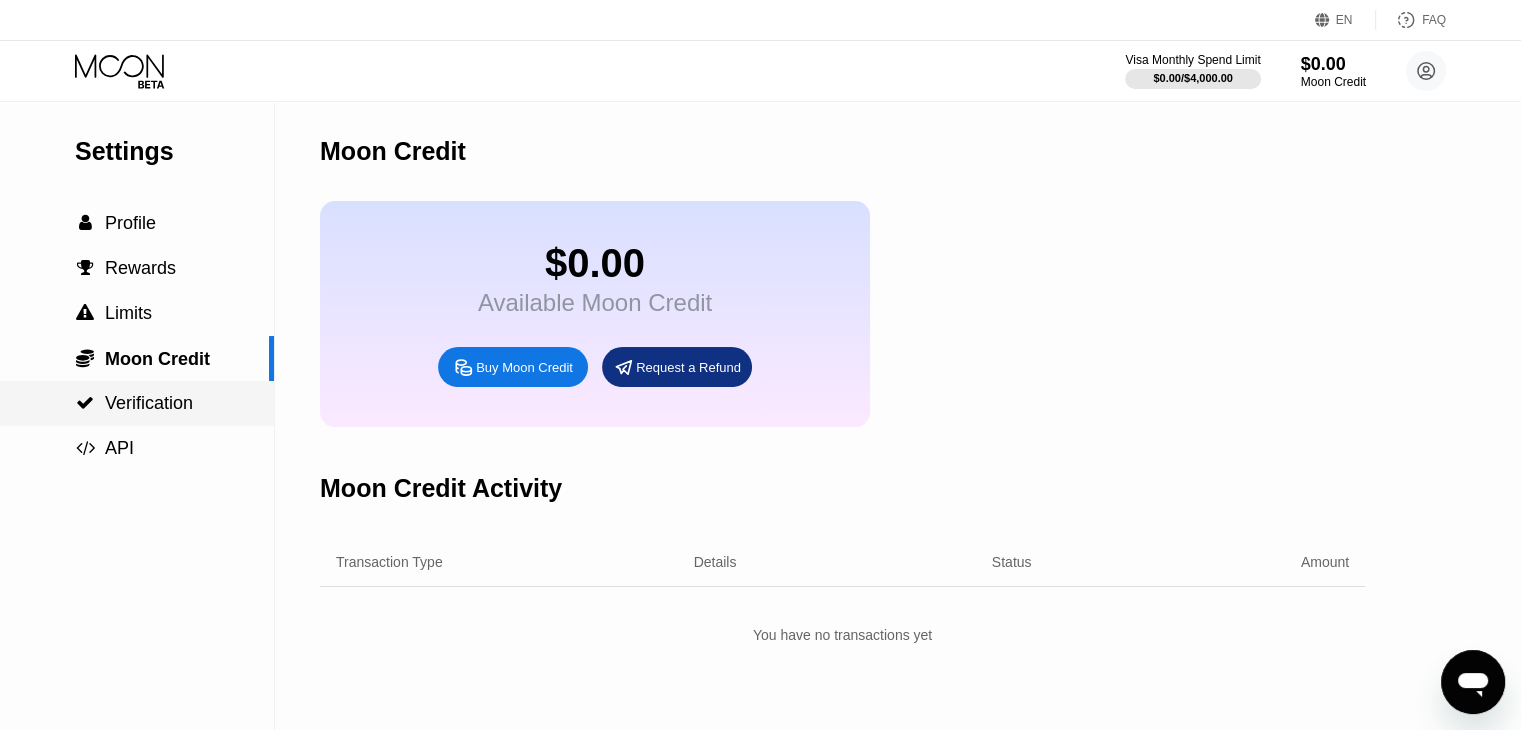 click on "Verification" at bounding box center (149, 403) 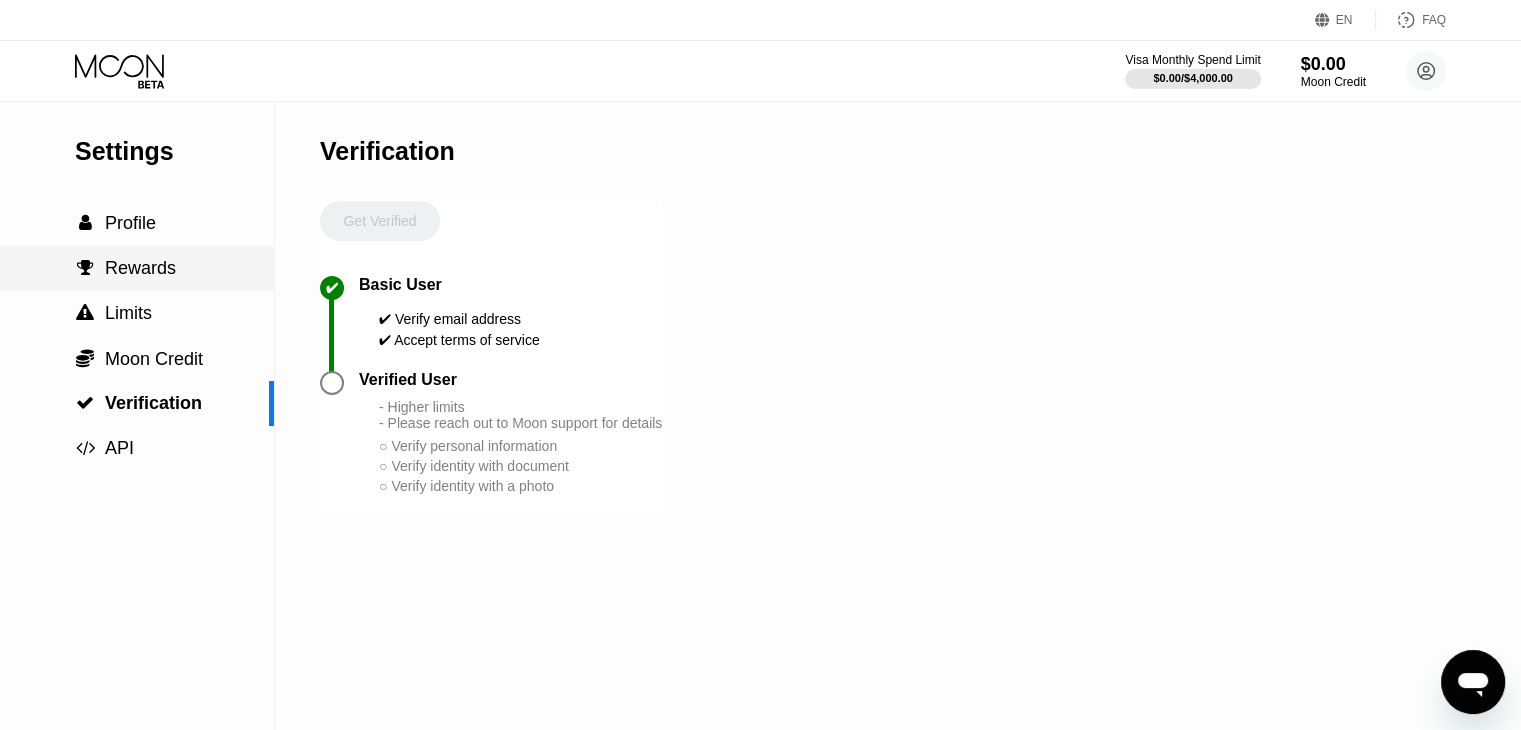 click on " Rewards" at bounding box center (137, 268) 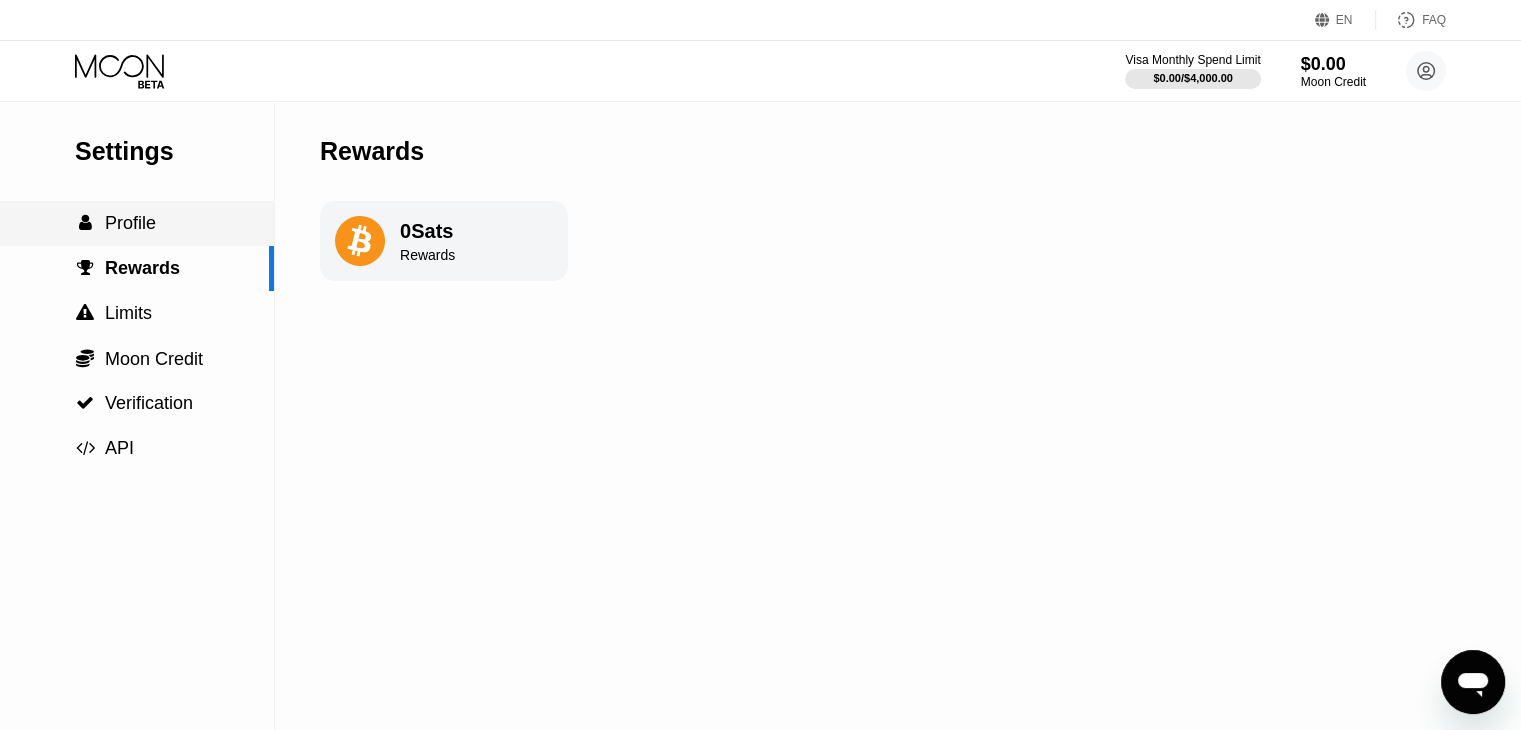 click on " Profile" at bounding box center (137, 223) 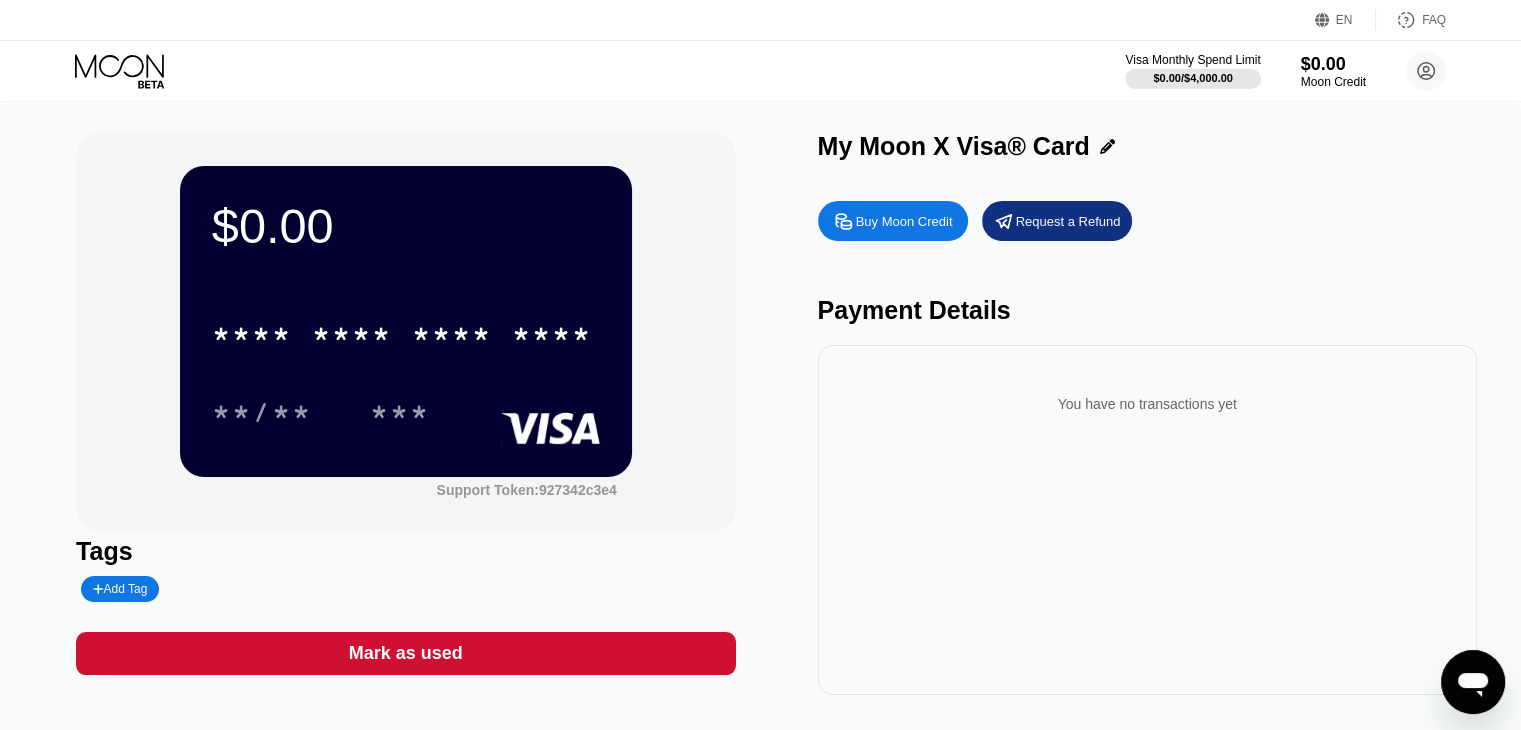 scroll, scrollTop: 196, scrollLeft: 0, axis: vertical 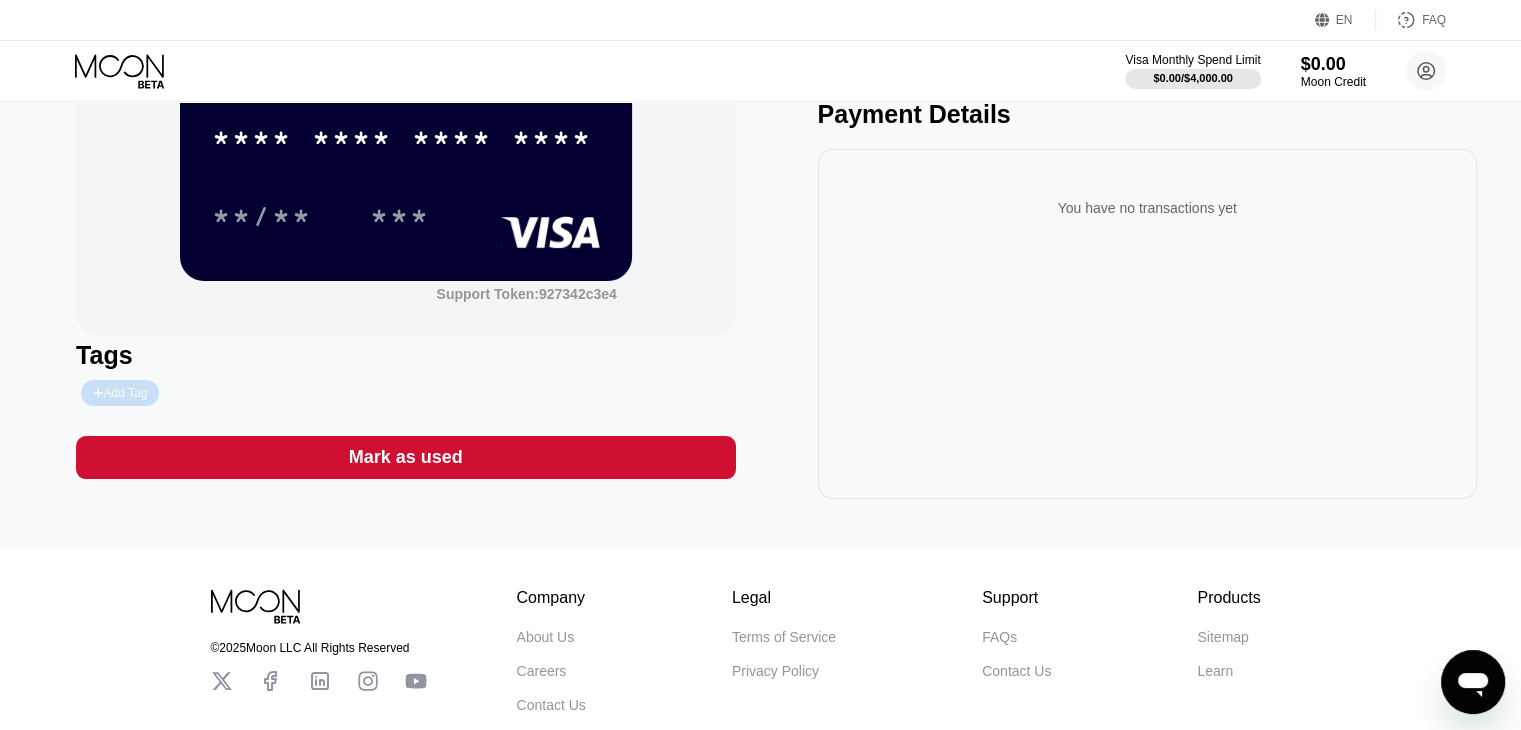click on "Add Tag" at bounding box center (120, 393) 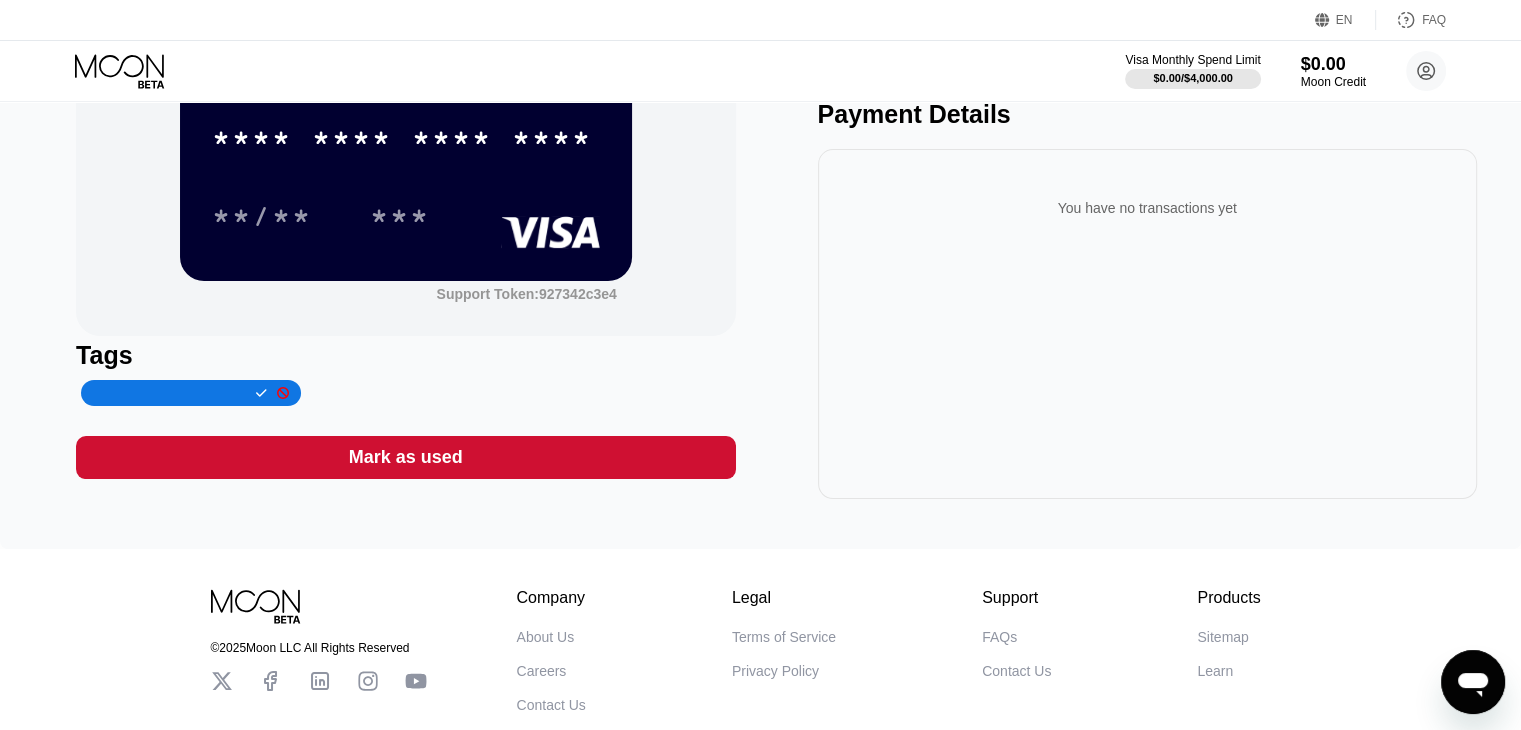 click at bounding box center (302, 393) 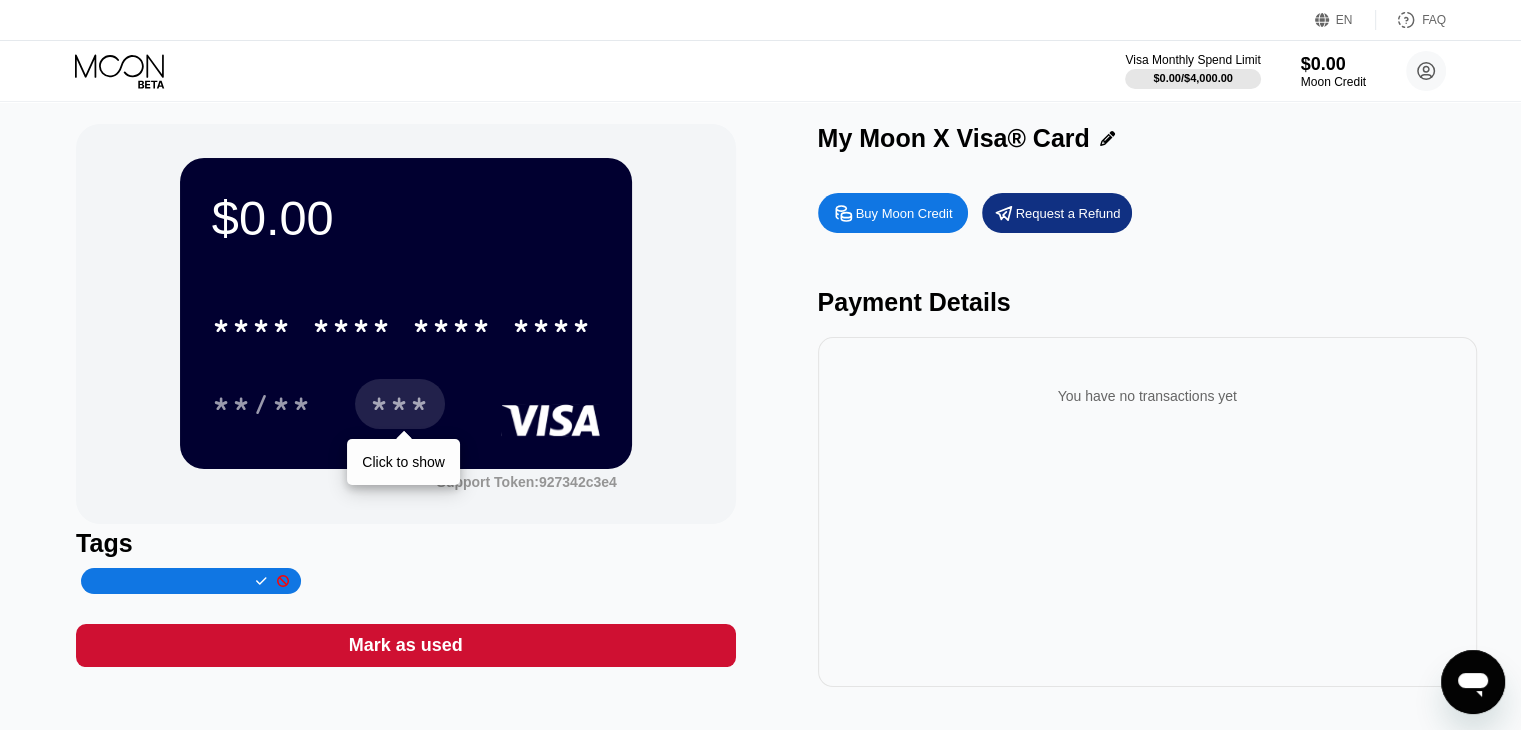 scroll, scrollTop: 0, scrollLeft: 0, axis: both 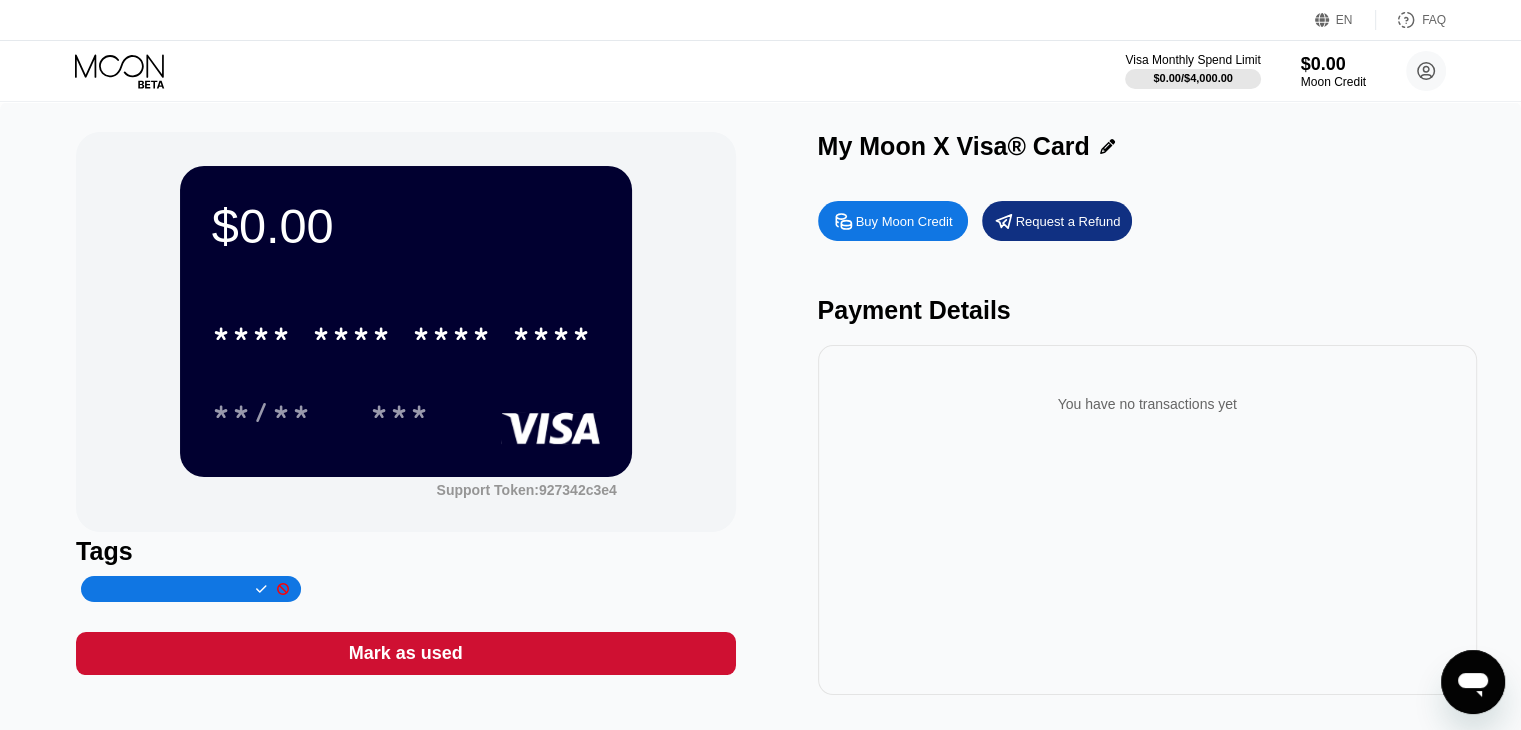 click on "You have no transactions yet" at bounding box center [1147, 404] 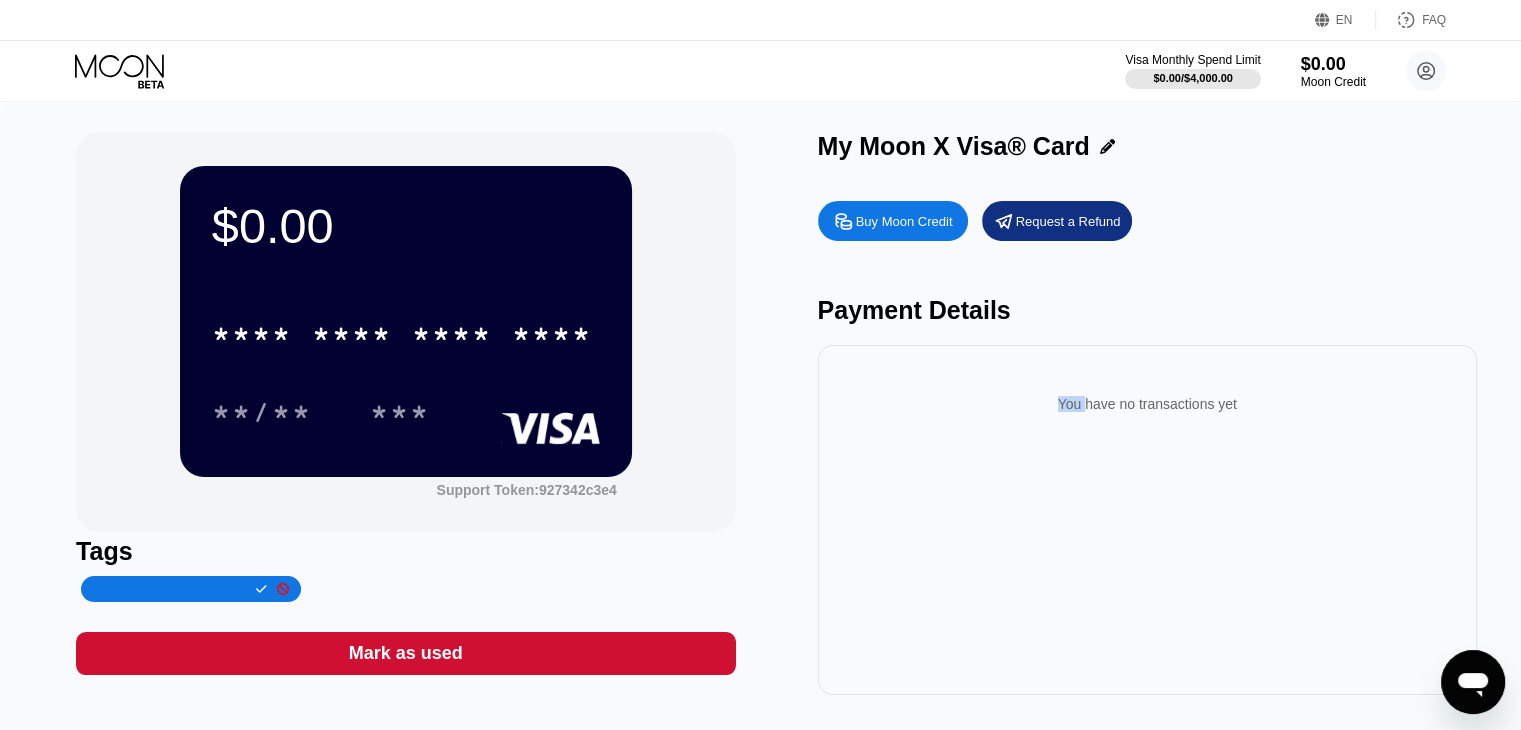 click on "You have no transactions yet" at bounding box center [1147, 404] 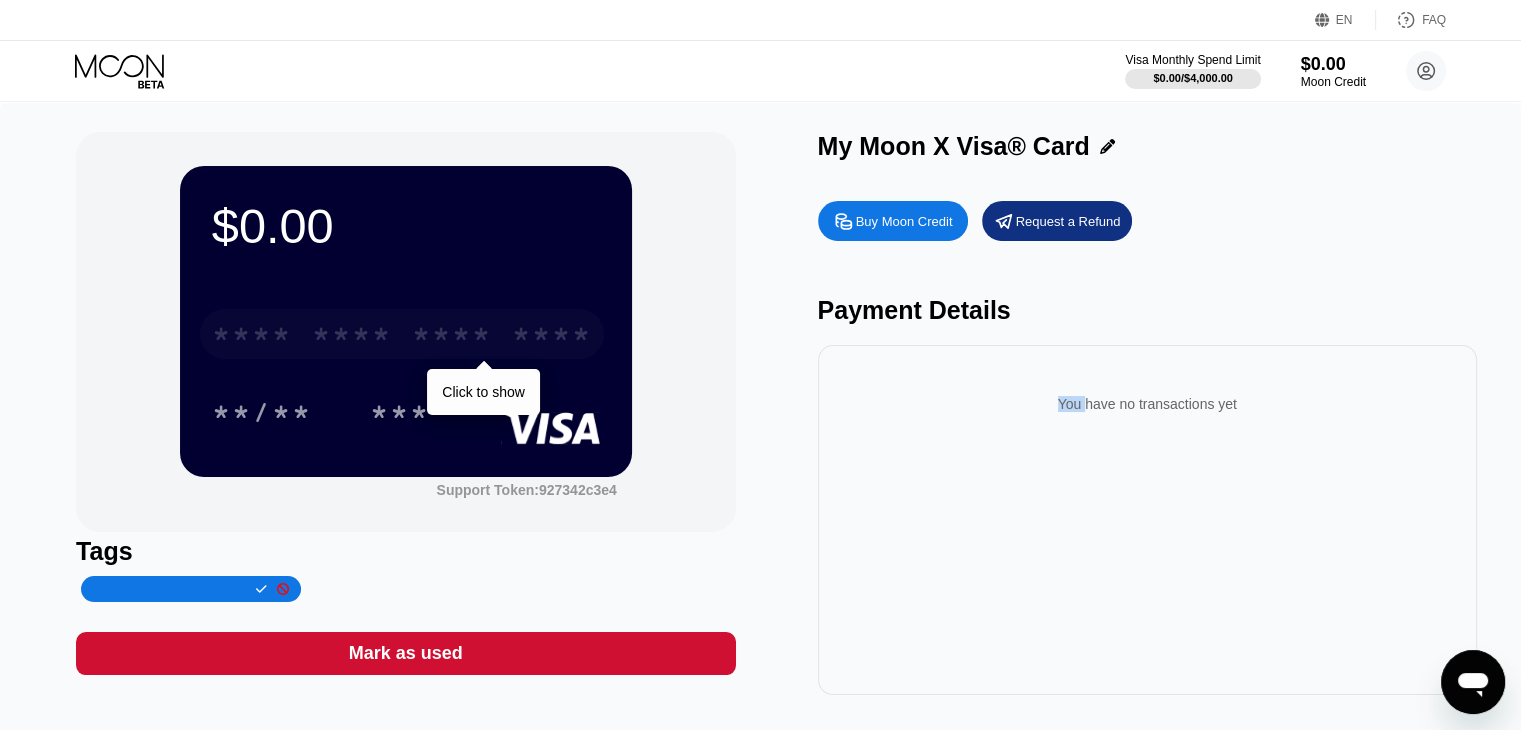 click on "* * * * * * * * * * * * ****" at bounding box center [402, 334] 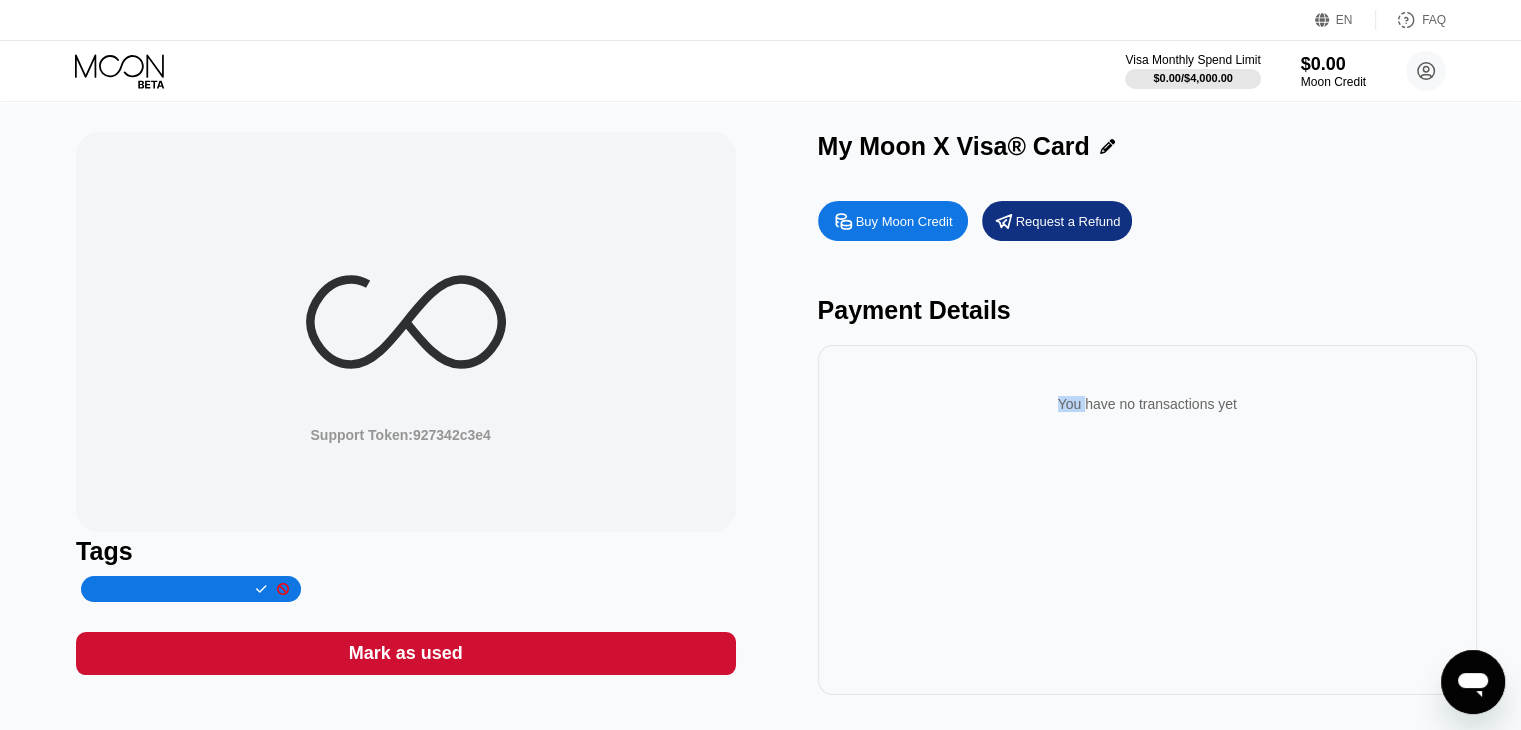 click 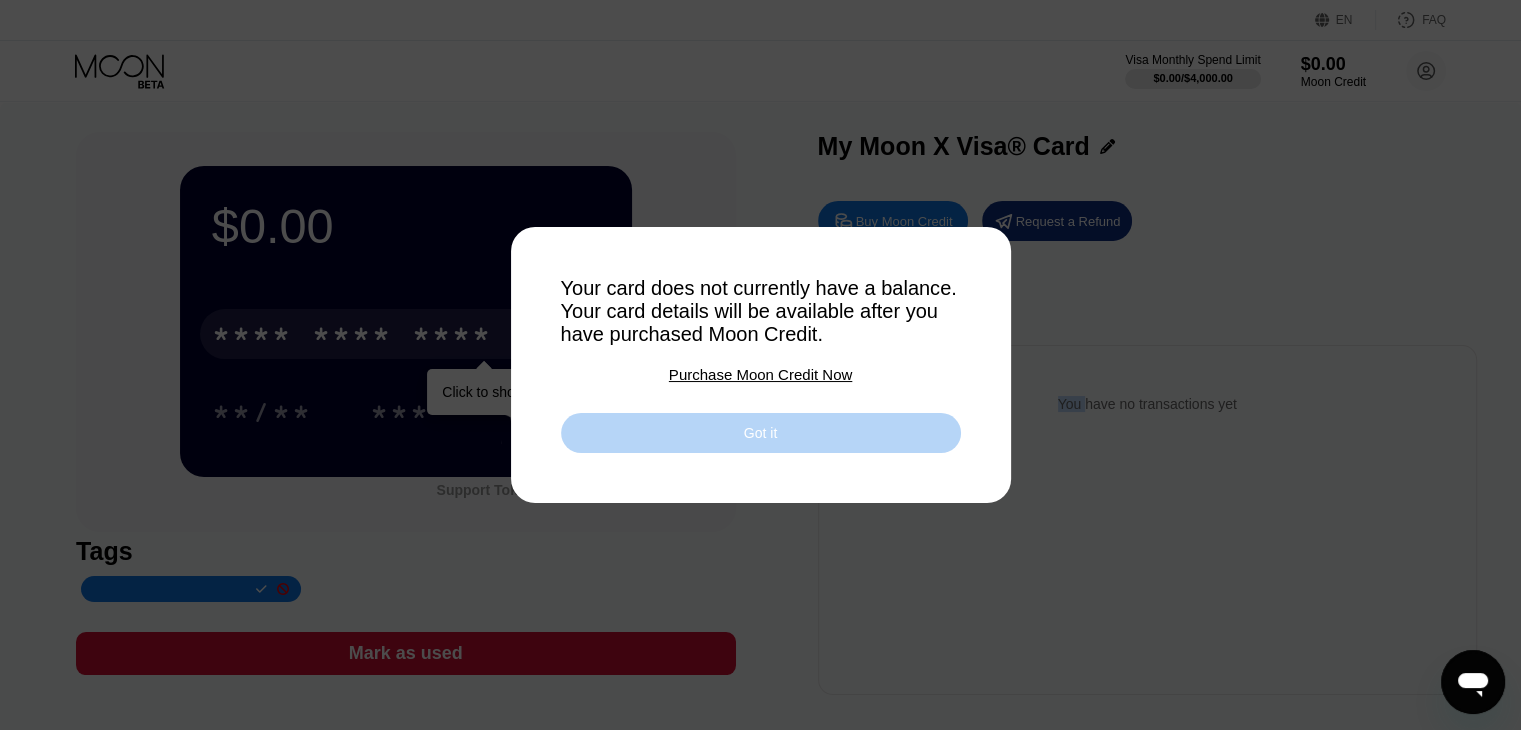 click on "Got it" at bounding box center [761, 433] 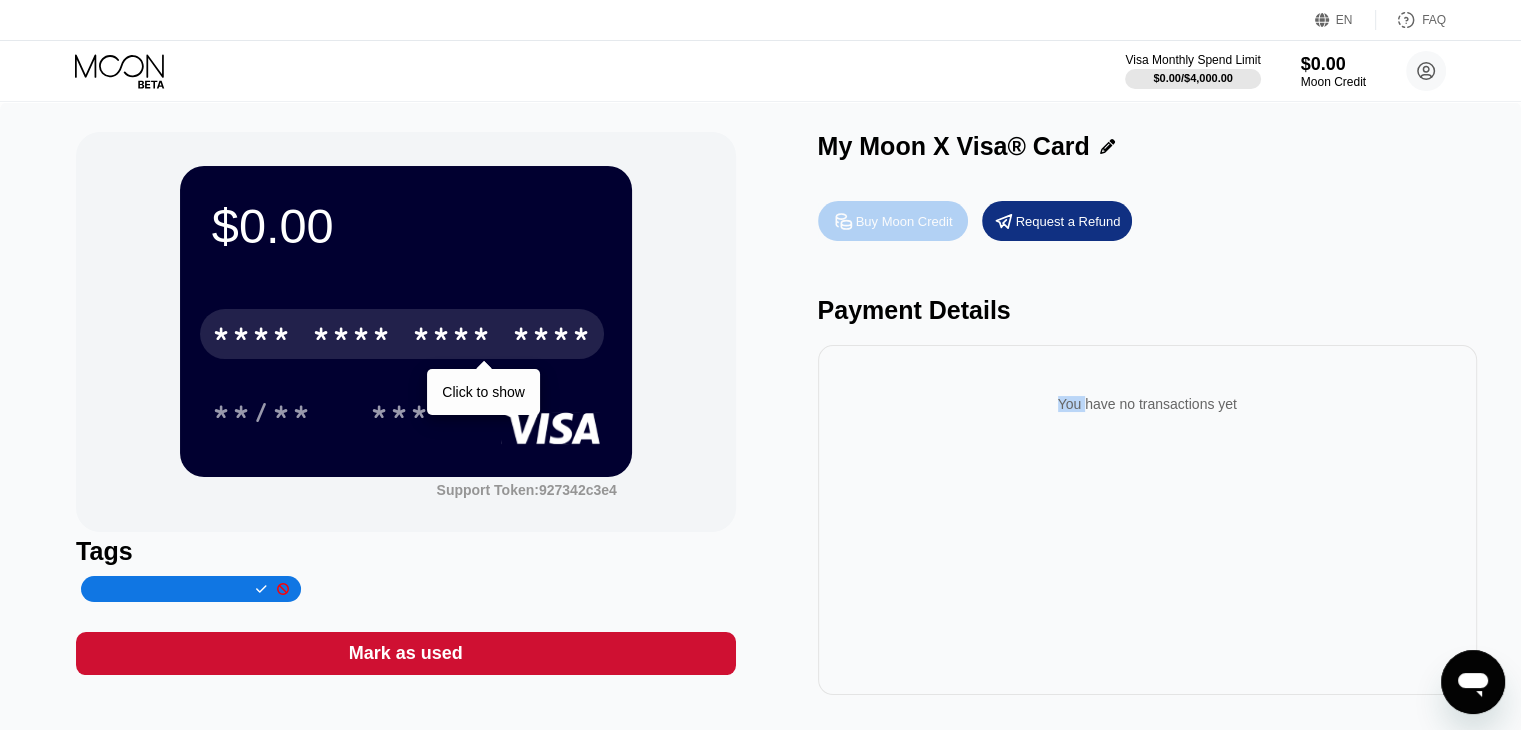 click on "Buy Moon Credit" at bounding box center (893, 221) 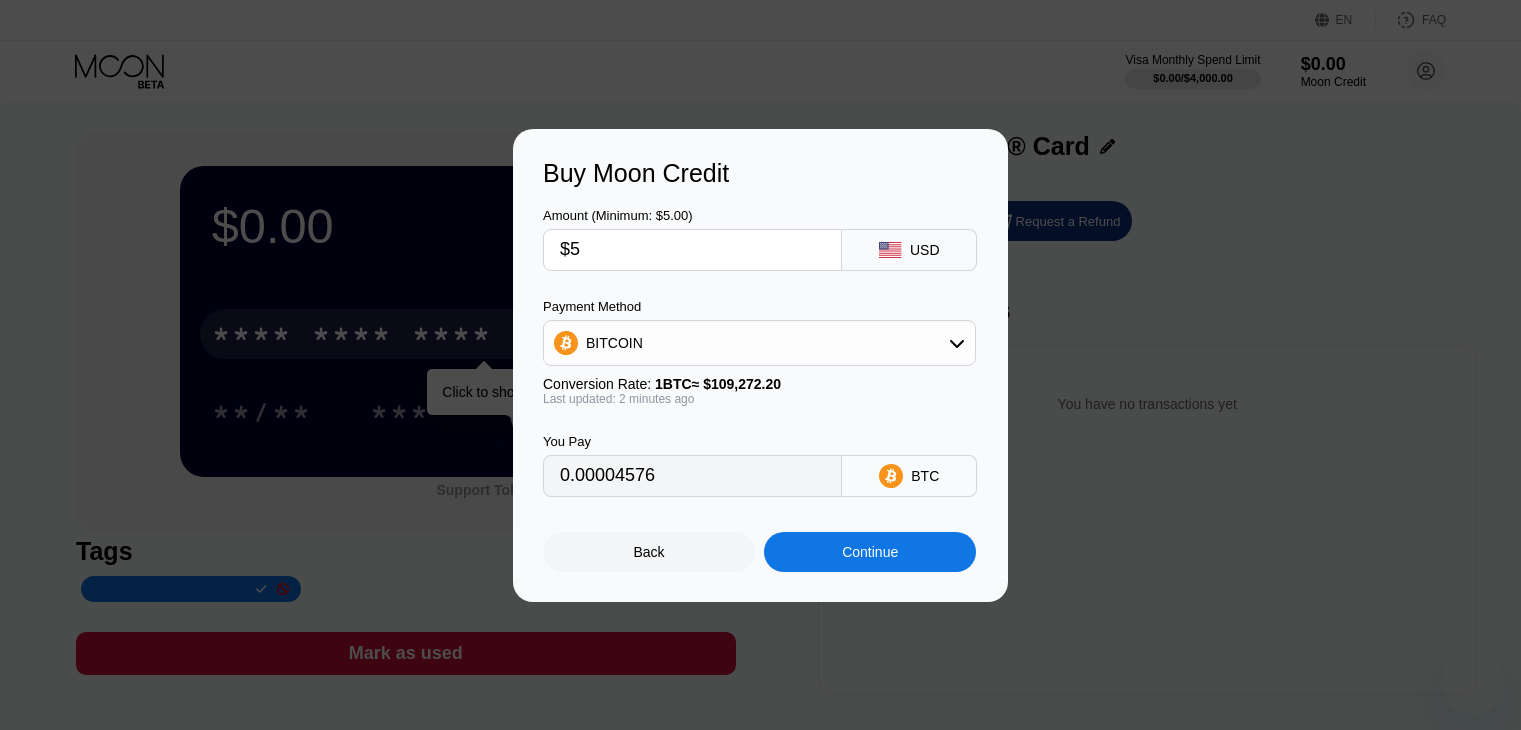 scroll, scrollTop: 0, scrollLeft: 0, axis: both 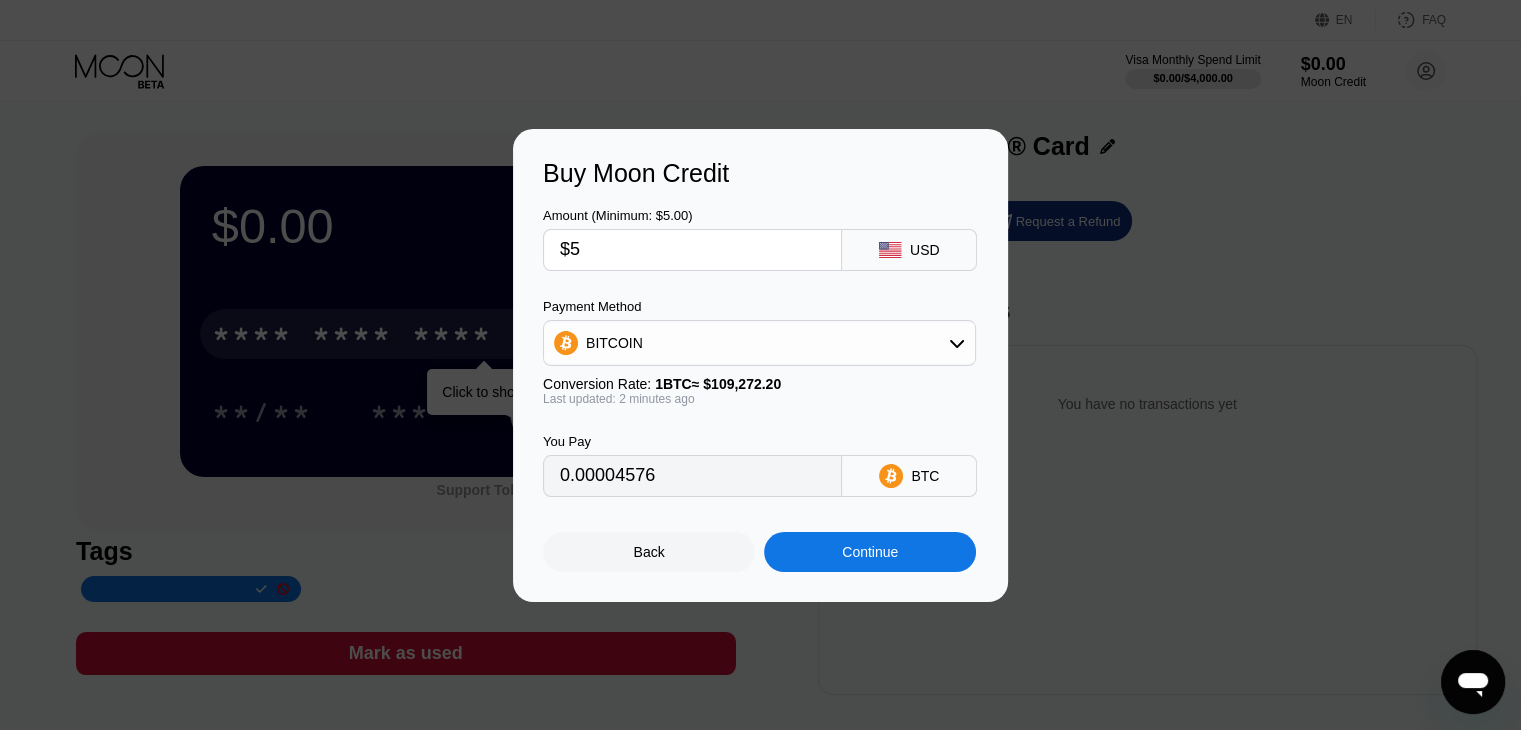 click on "$5" at bounding box center (692, 250) 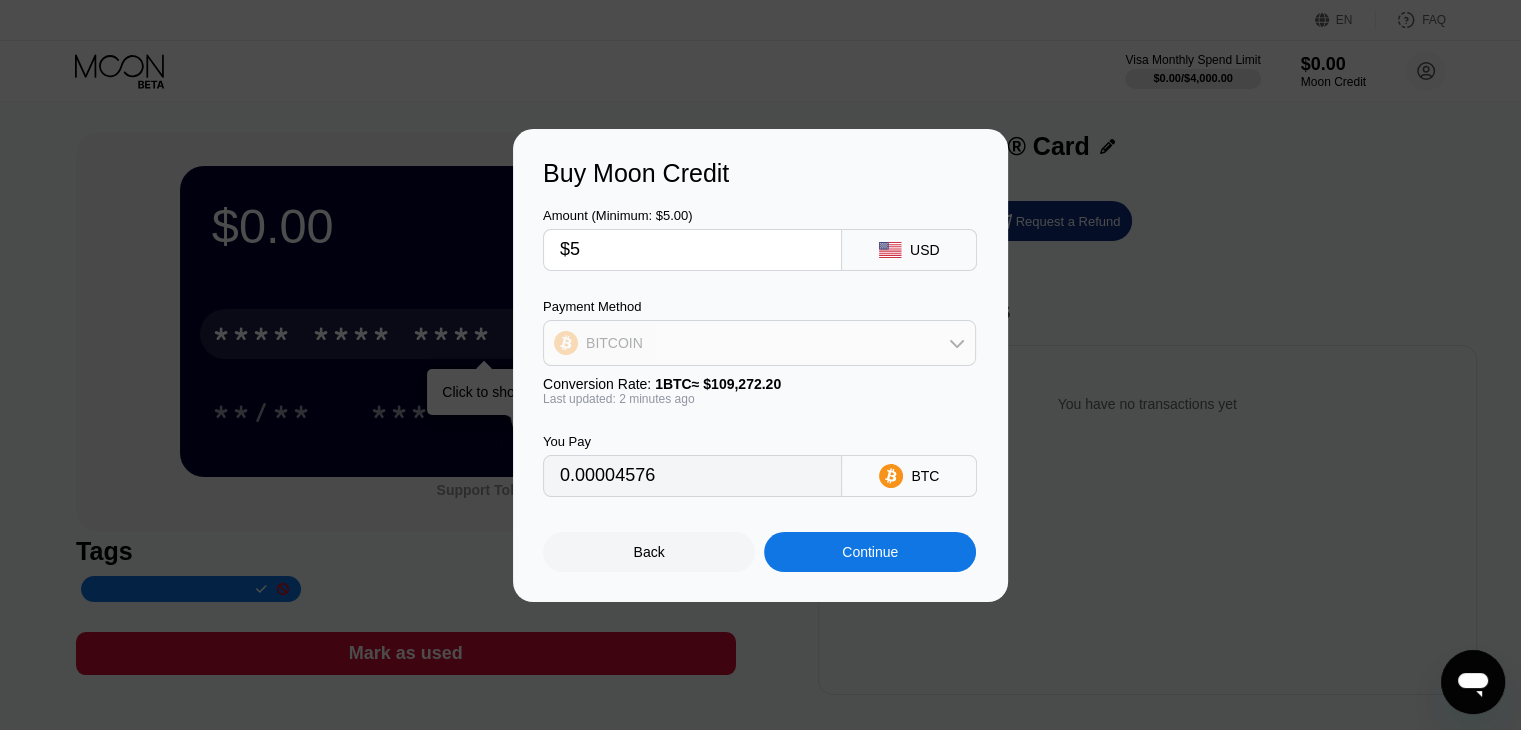 click on "BITCOIN" at bounding box center [759, 343] 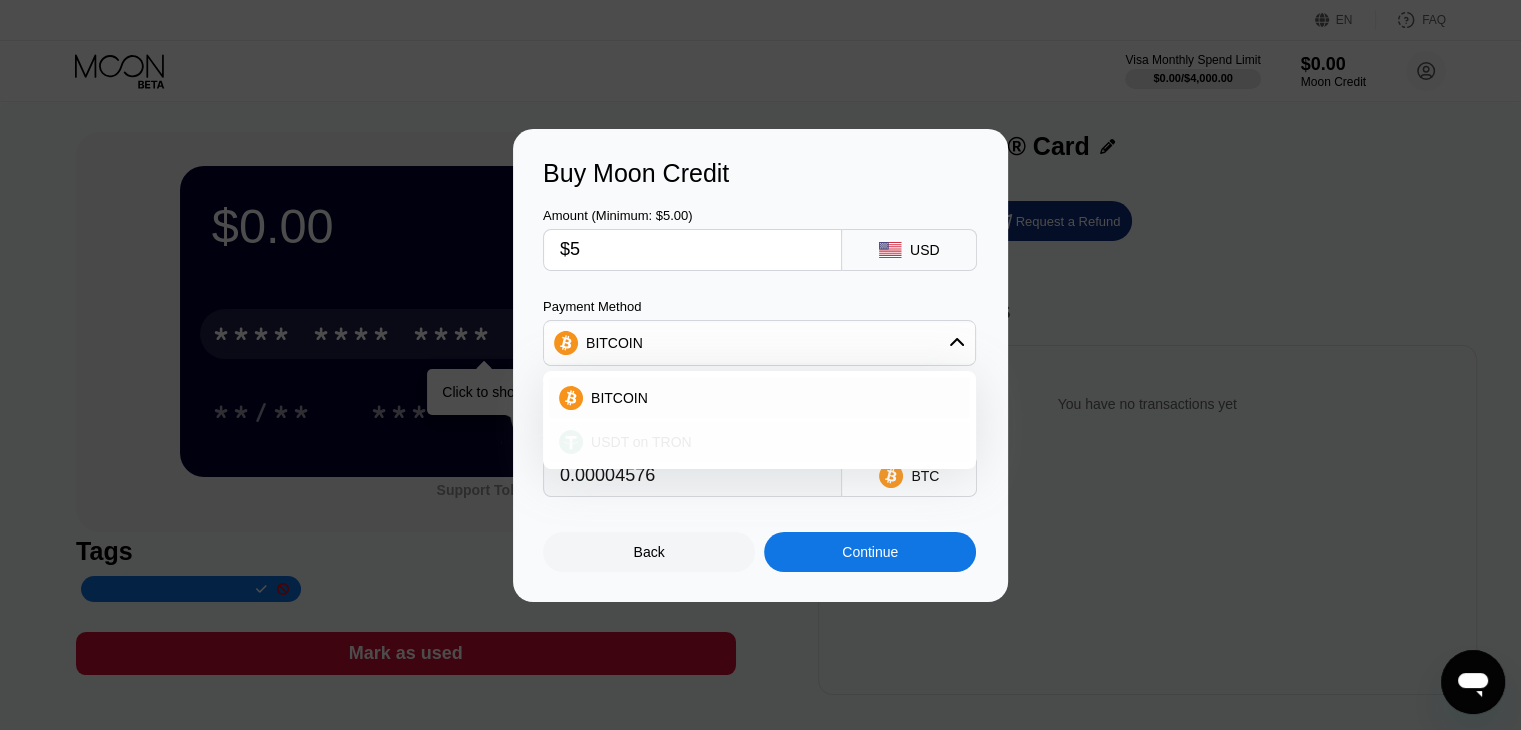 click on "USDT on TRON" at bounding box center (771, 442) 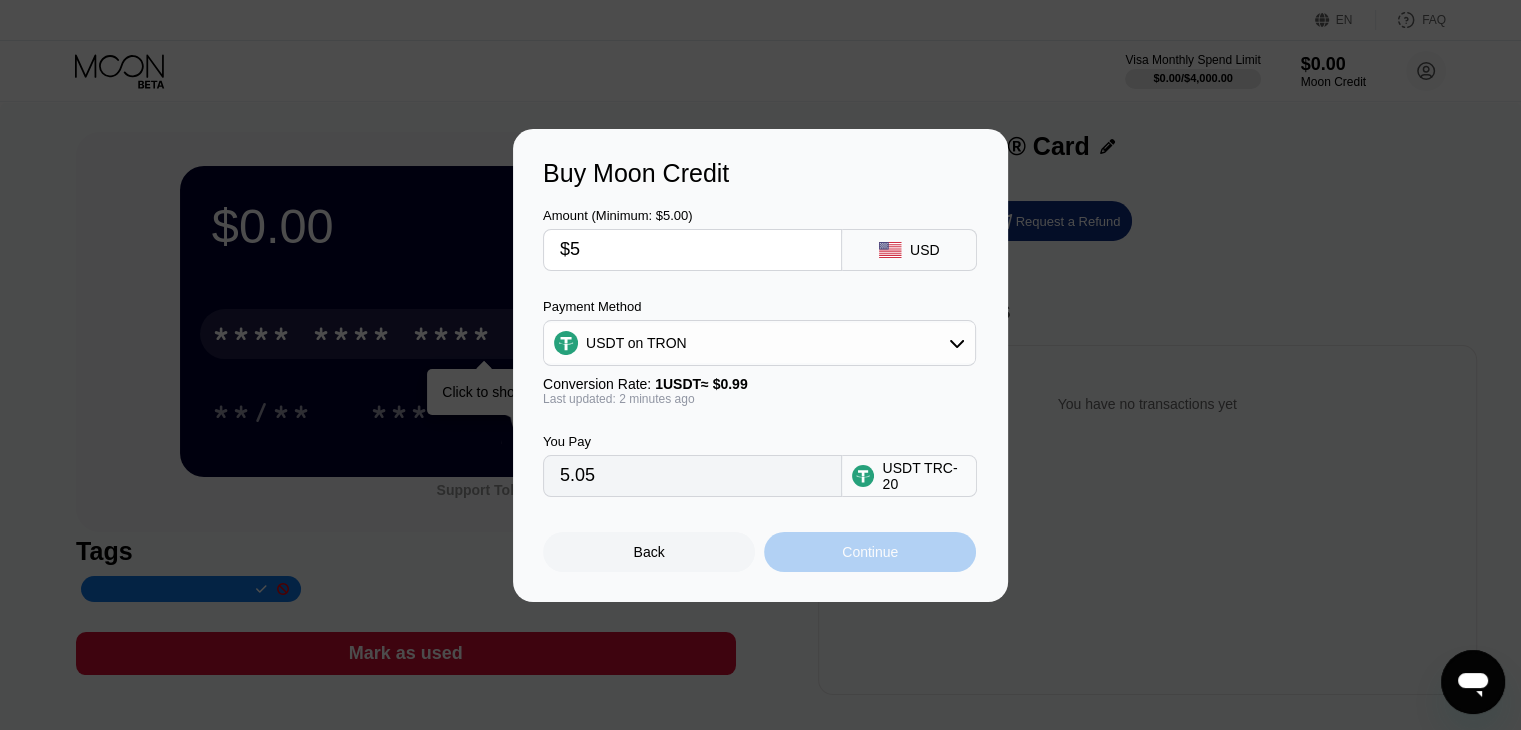 click on "Continue" at bounding box center [870, 552] 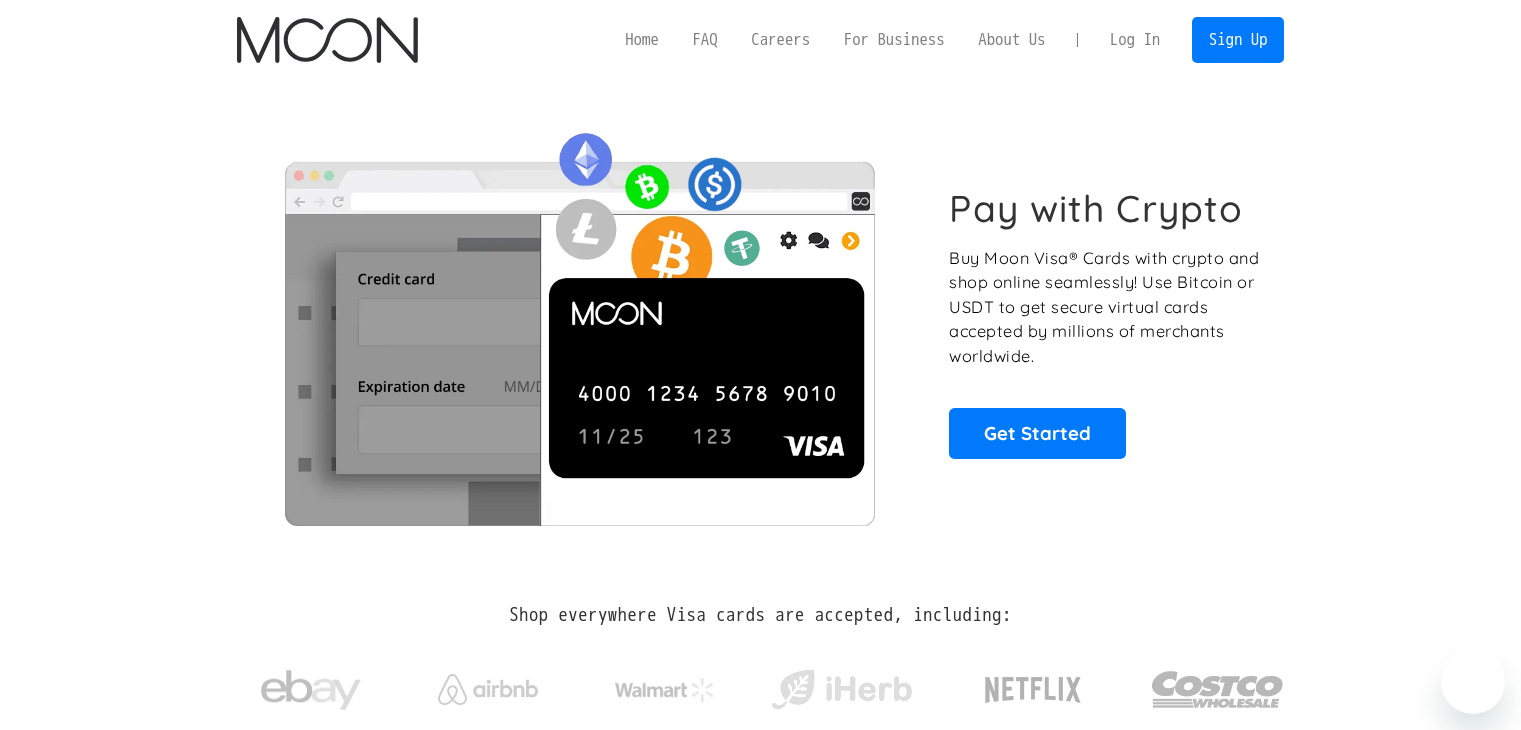 scroll, scrollTop: 0, scrollLeft: 0, axis: both 